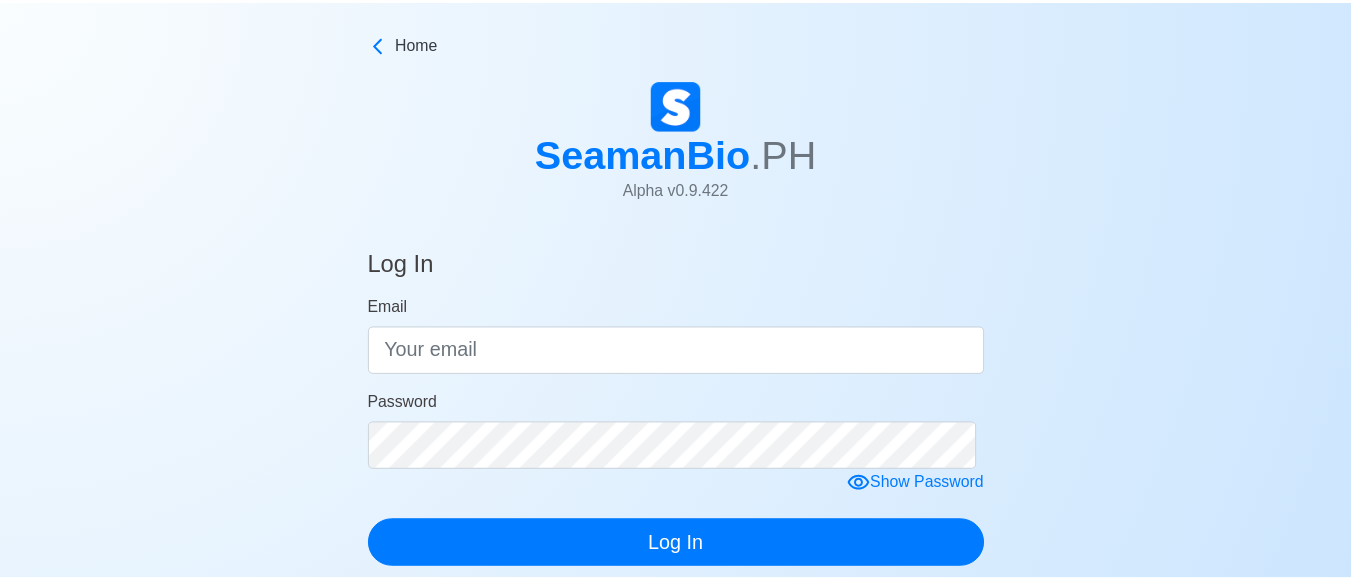 scroll, scrollTop: 0, scrollLeft: 0, axis: both 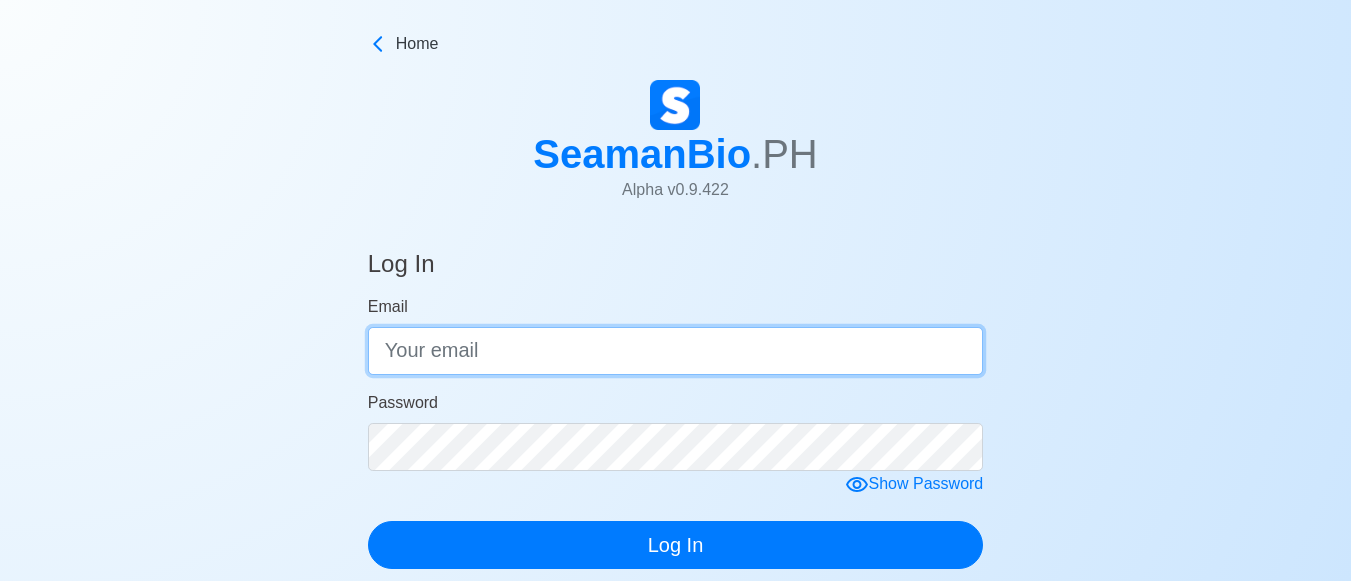 click on "Email" at bounding box center [676, 351] 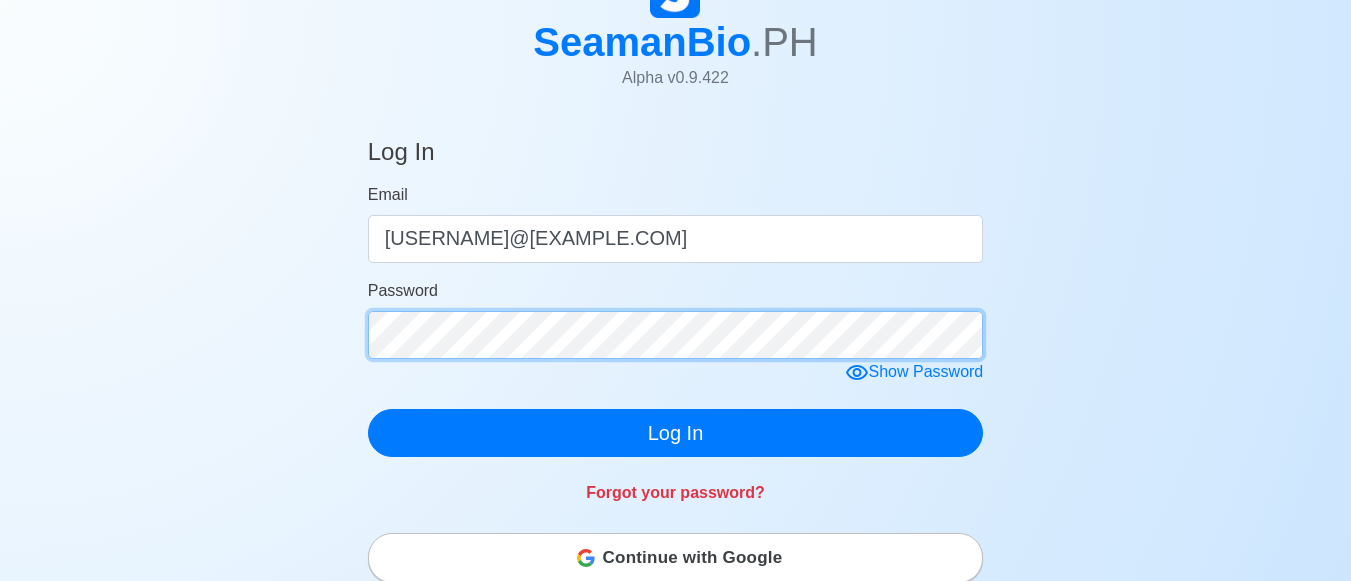 scroll, scrollTop: 300, scrollLeft: 0, axis: vertical 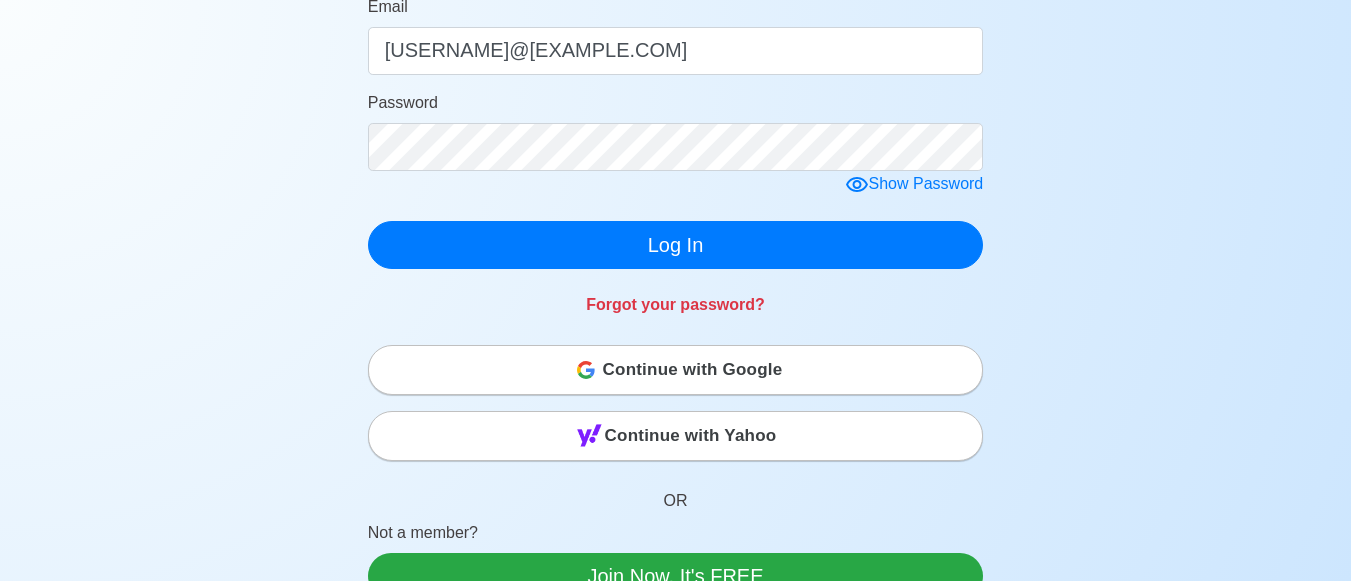 click on "Continue with Google" at bounding box center (693, 370) 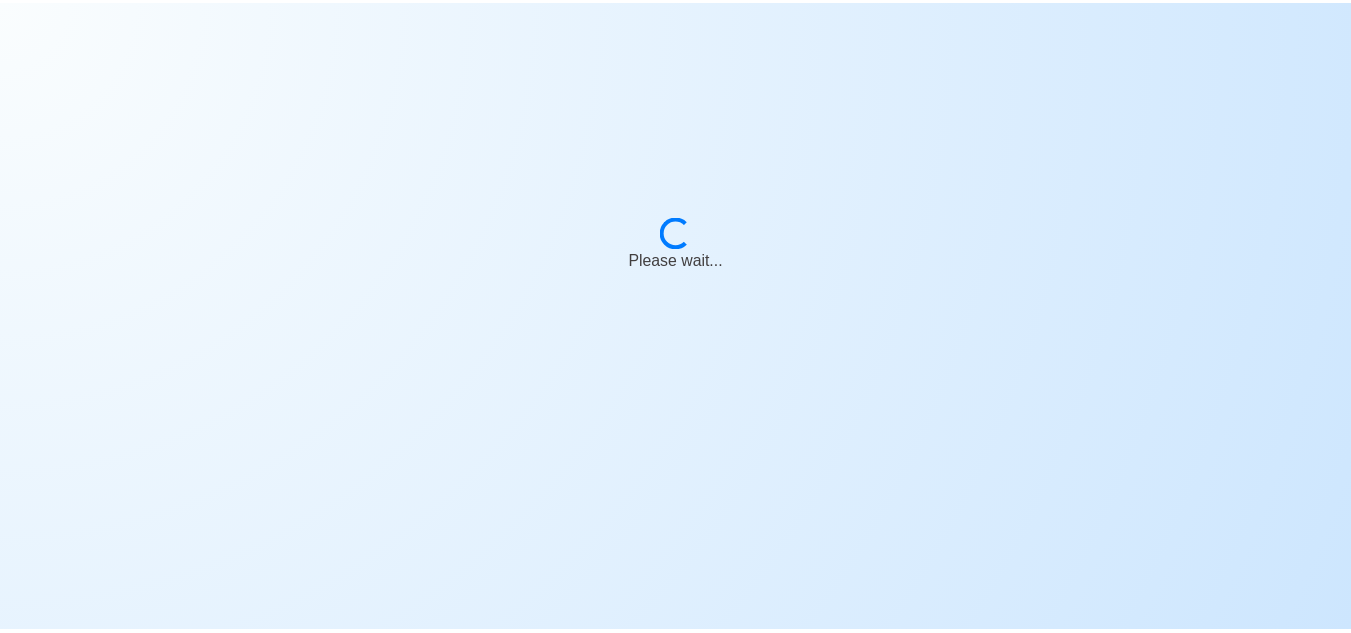 scroll, scrollTop: 0, scrollLeft: 0, axis: both 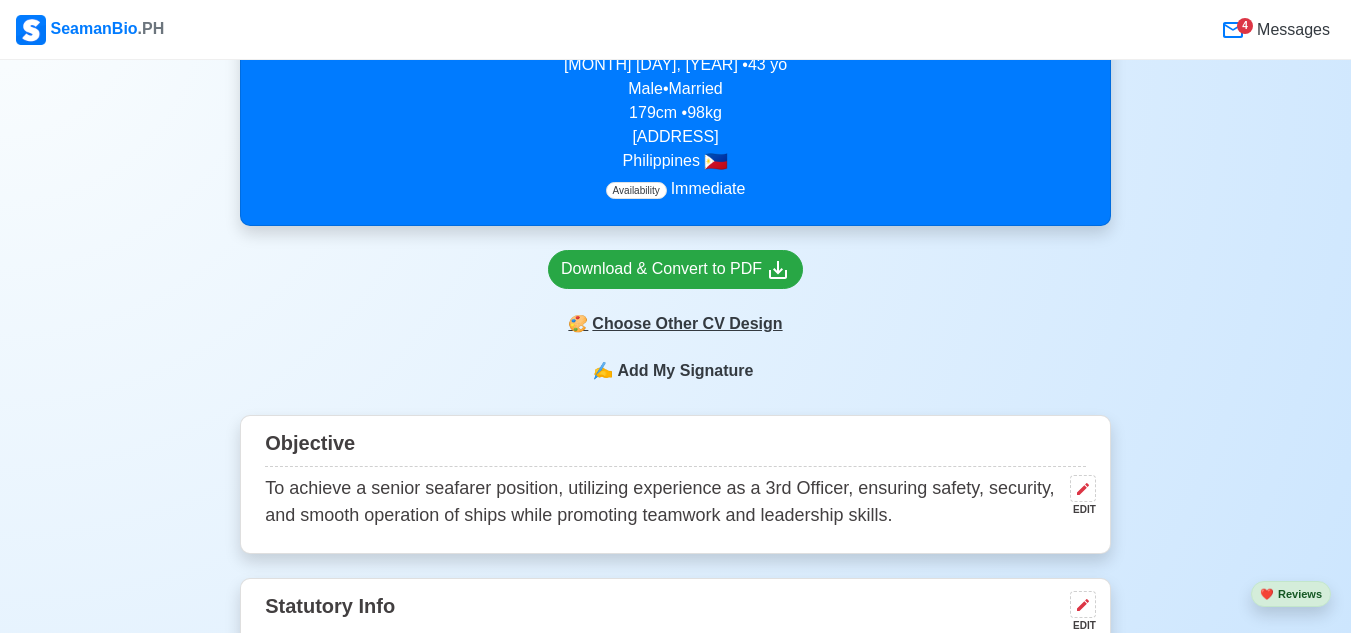 click on "🎨 Choose Other CV Design" at bounding box center [675, 324] 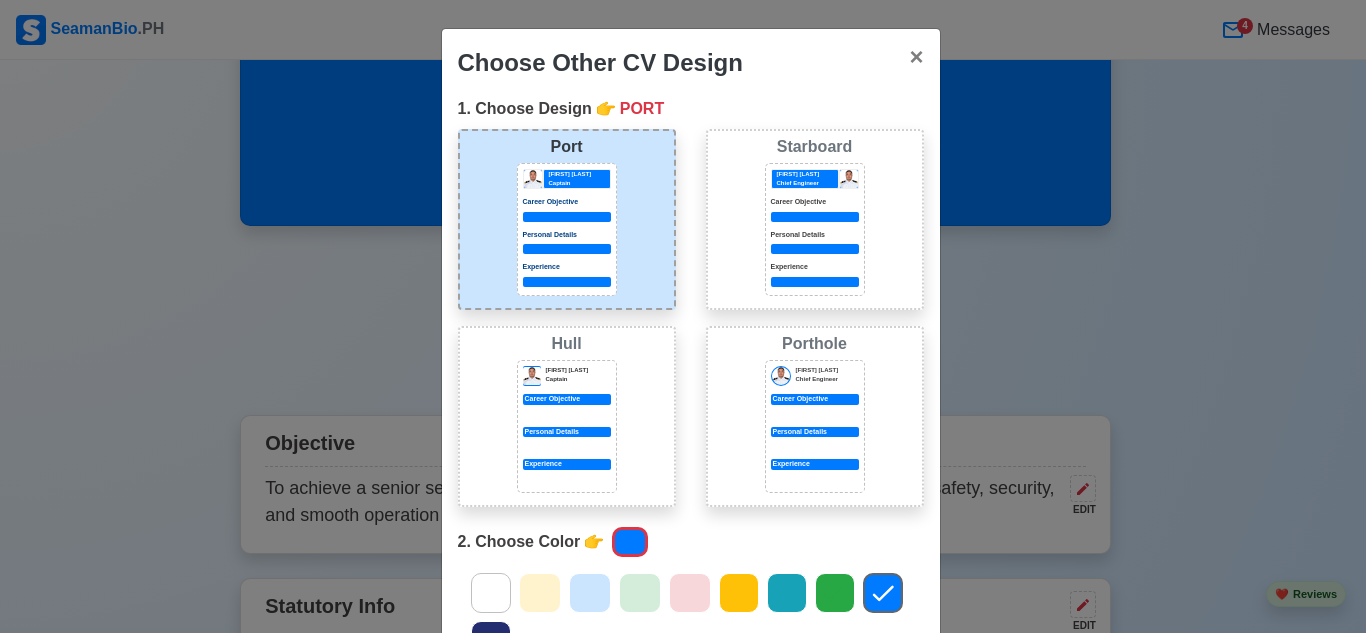 click on "Choose Other CV Design × Close 1. Choose Design 👉 PORT Port Donald Cris Captain Career Objective Personal Details Experience Starboard Jeffrey Gil Chief Engineer Career Objective Personal Details Experience Hull Donald Cris Captain Career Objective Personal Details Experience Porthole Jeffrey Gil Chief Engineer Career Objective Personal Details Experience 2. Choose Color 👉 3. Choose Paper Size 👉 SHORT Short Long A4 Download Now Close" at bounding box center (683, 316) 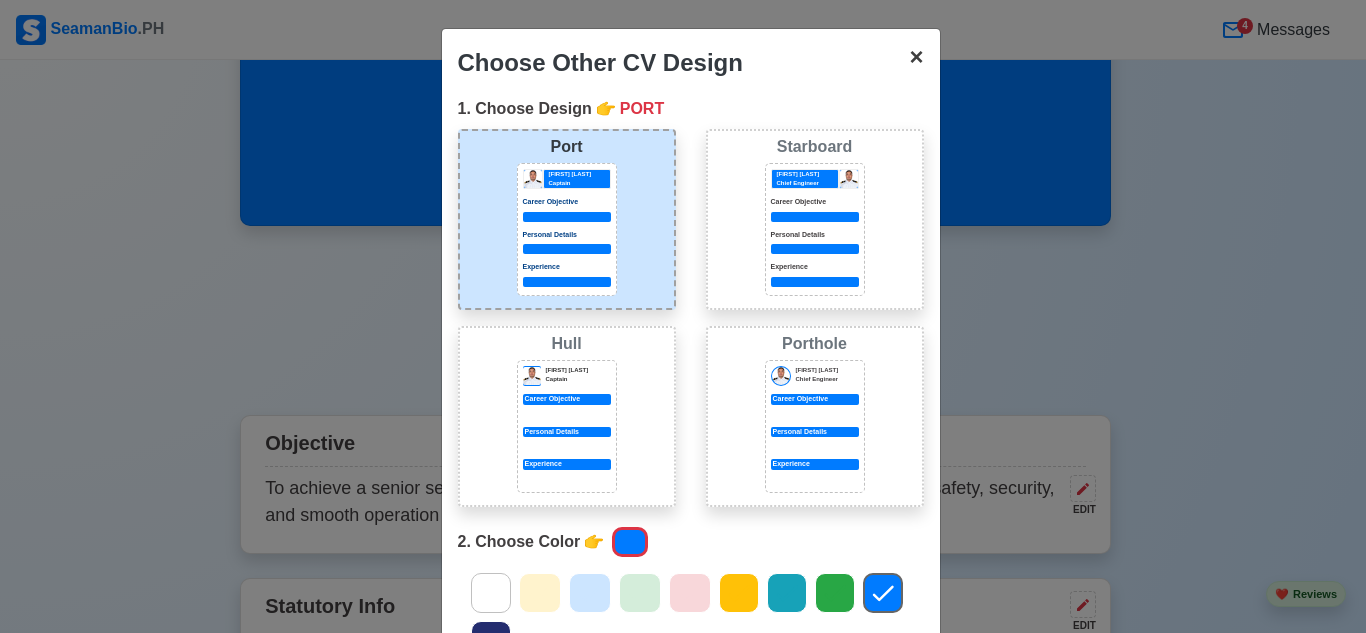 click on "×" at bounding box center (916, 56) 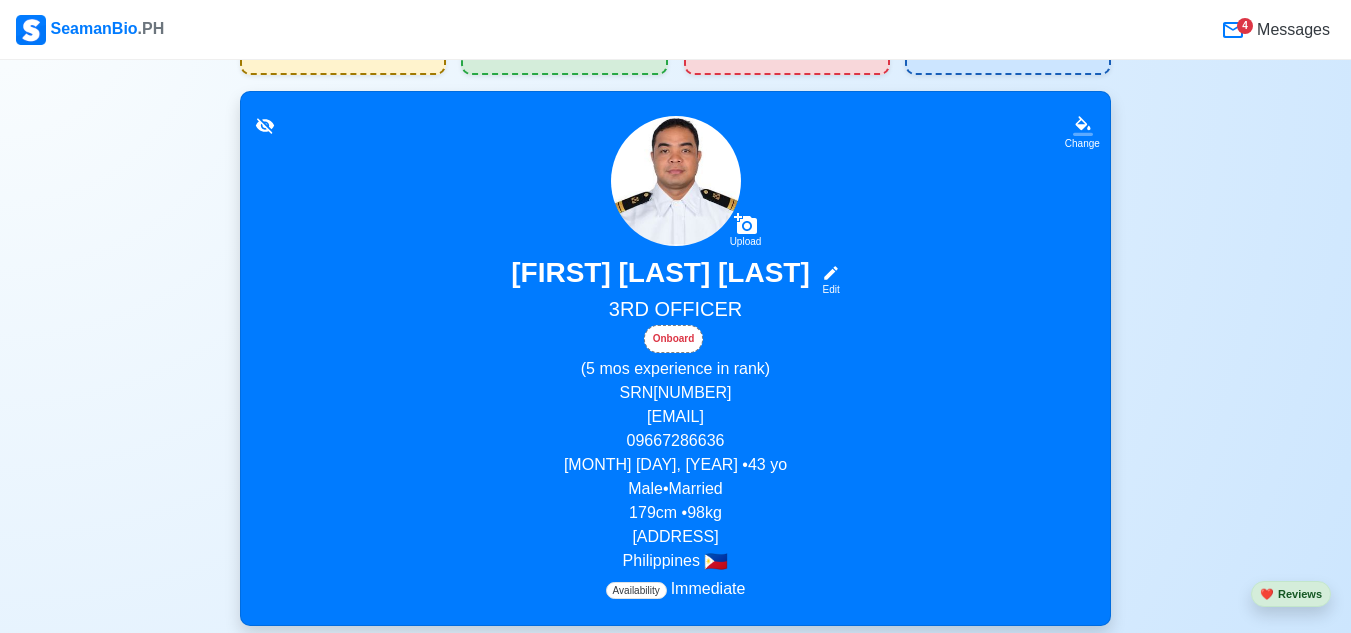 scroll, scrollTop: 0, scrollLeft: 0, axis: both 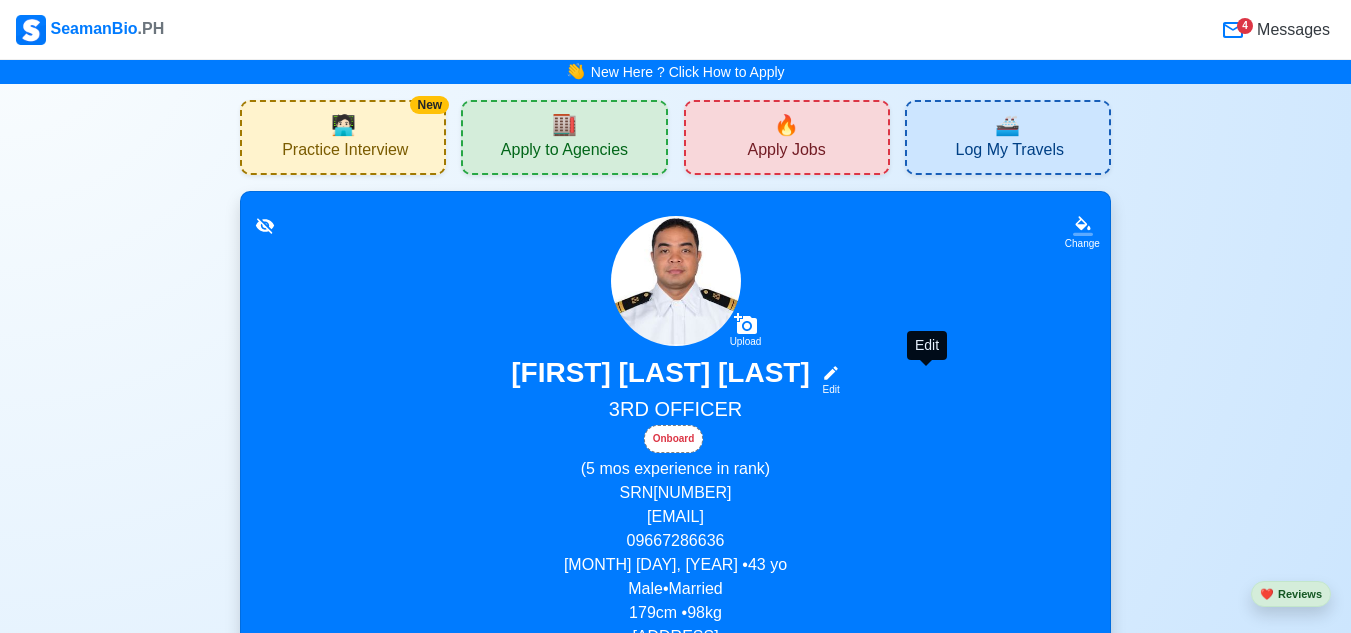 click 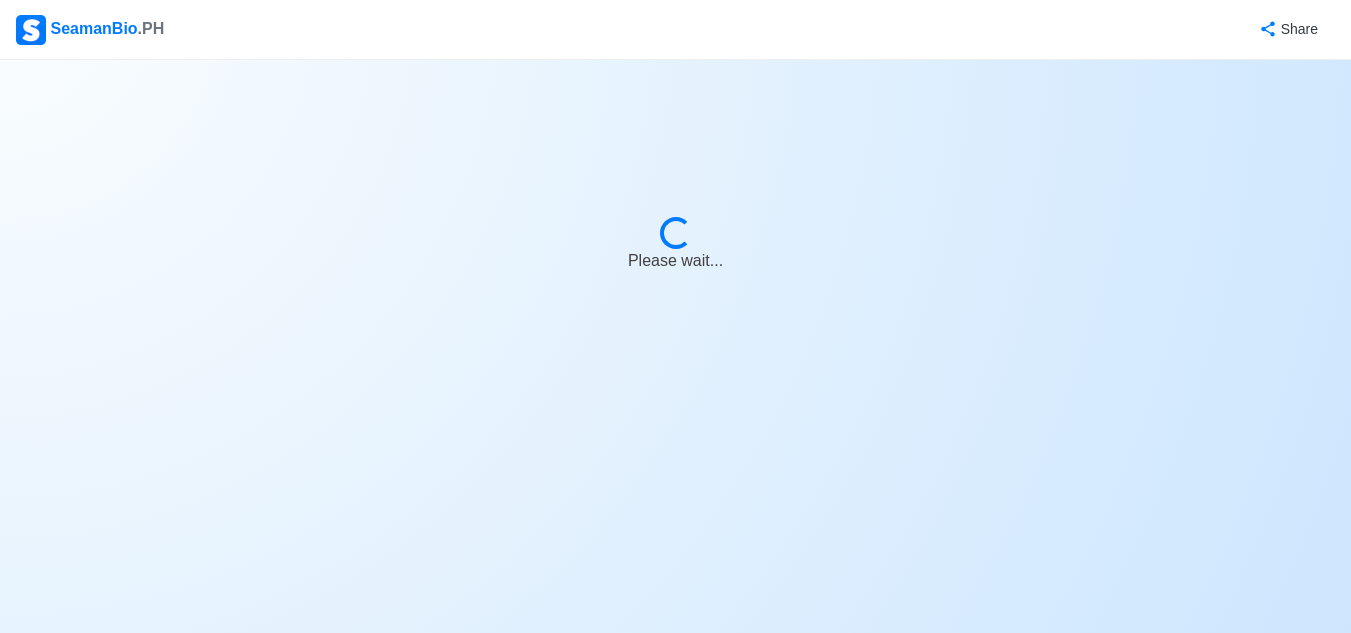 select on "Onboard" 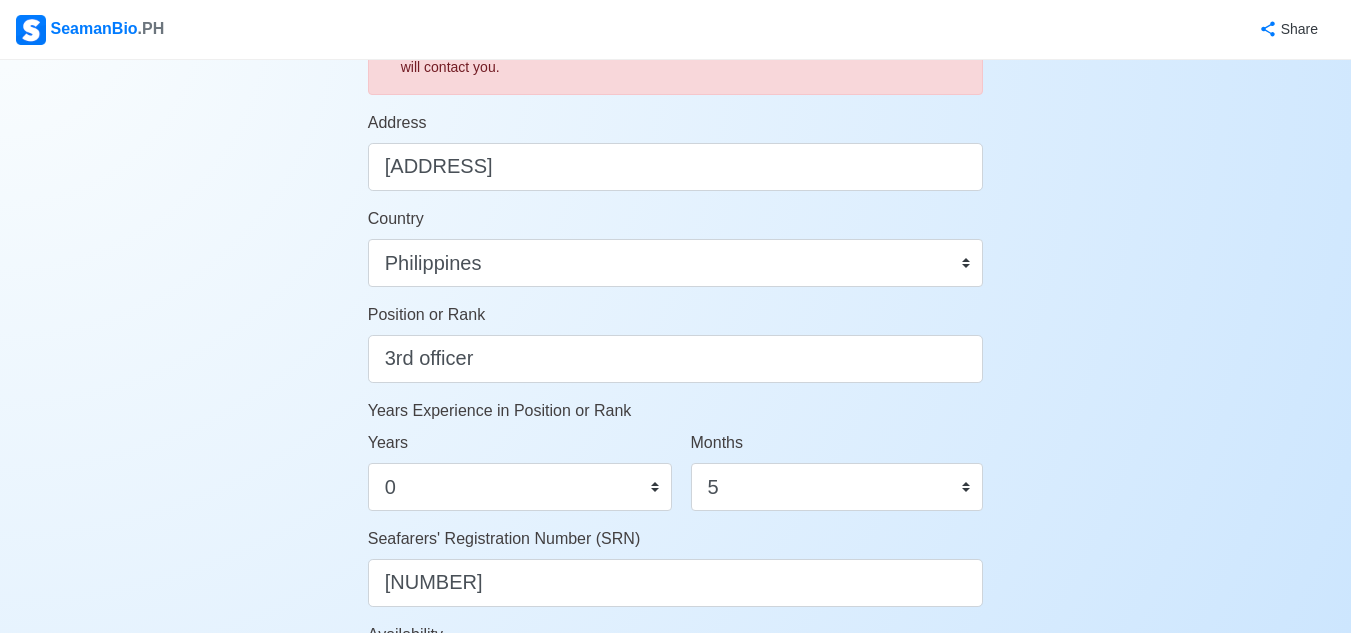 scroll, scrollTop: 1299, scrollLeft: 0, axis: vertical 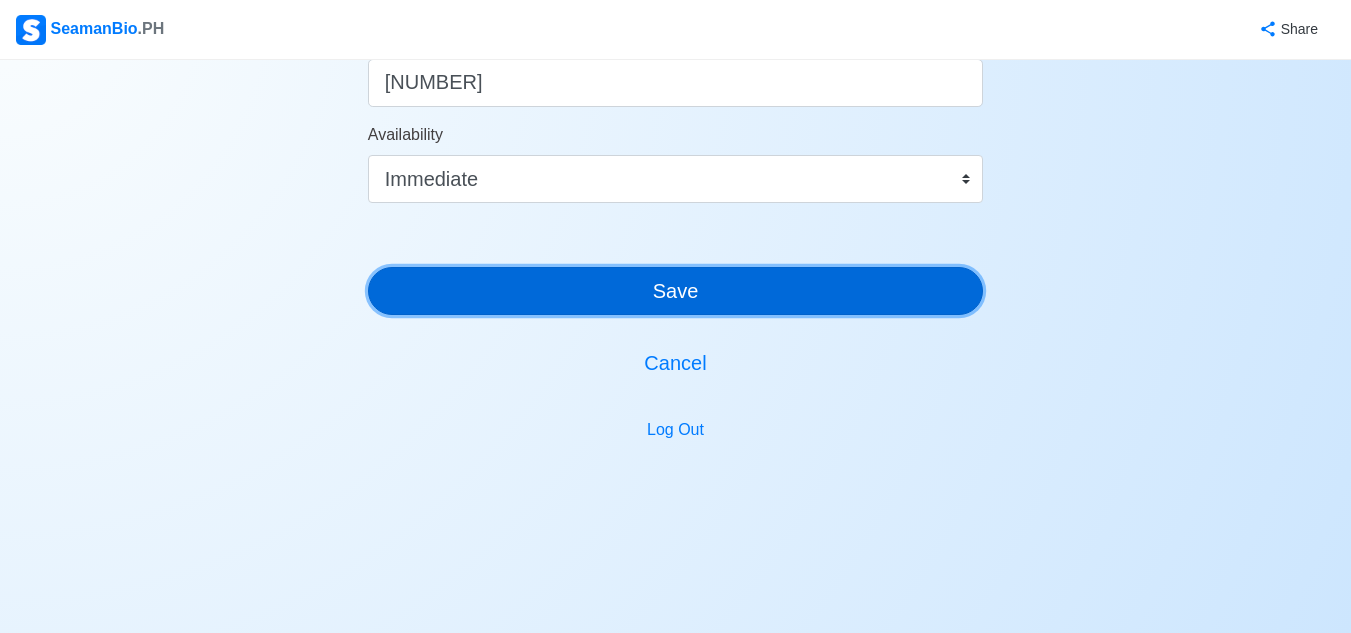 click on "Save" at bounding box center (676, 291) 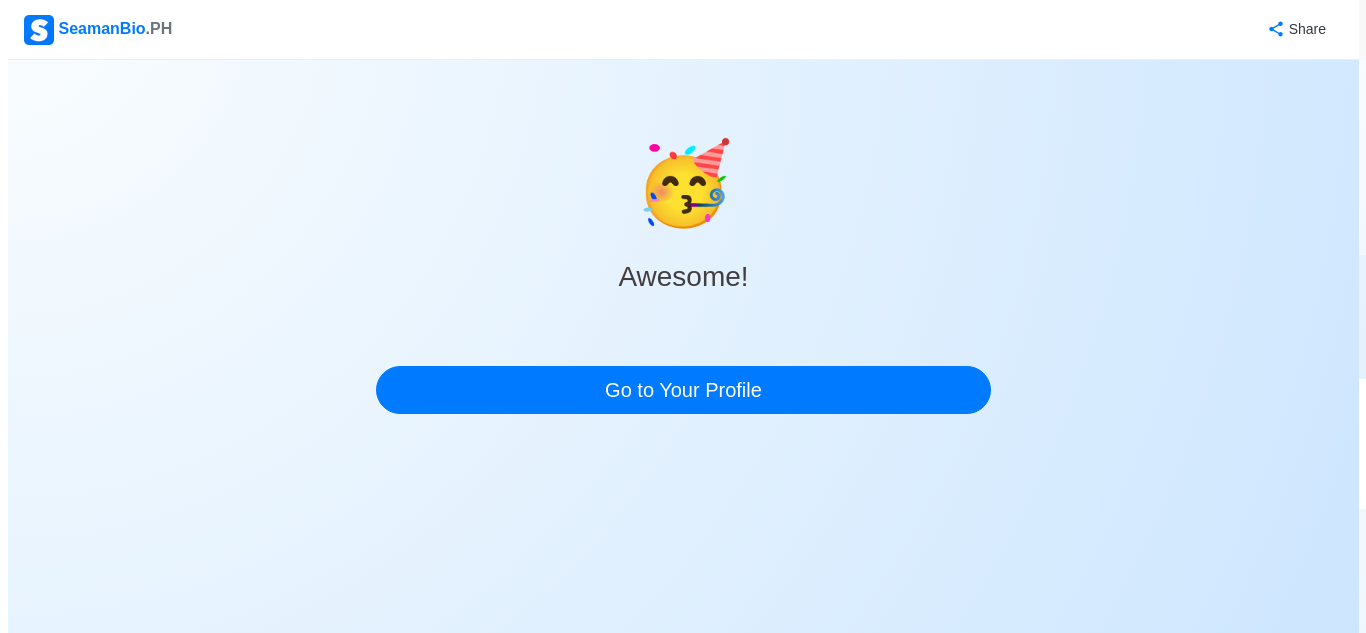 scroll, scrollTop: 0, scrollLeft: 0, axis: both 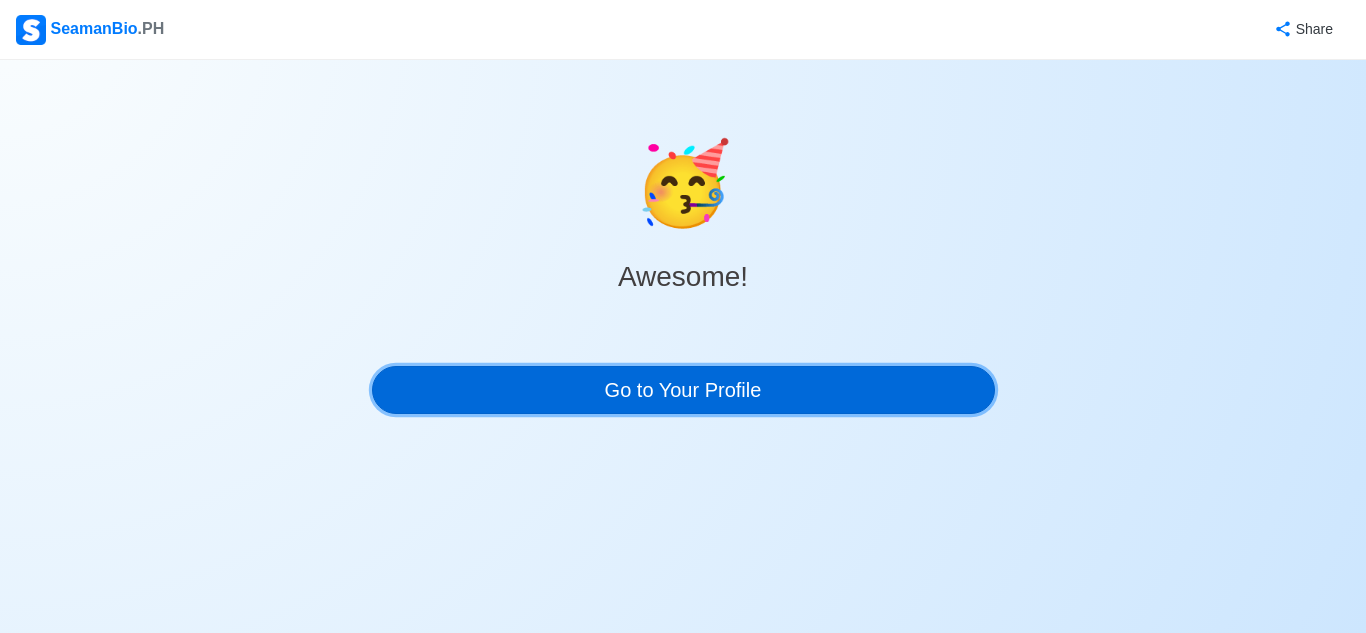 click on "Go to Your Profile" at bounding box center (683, 390) 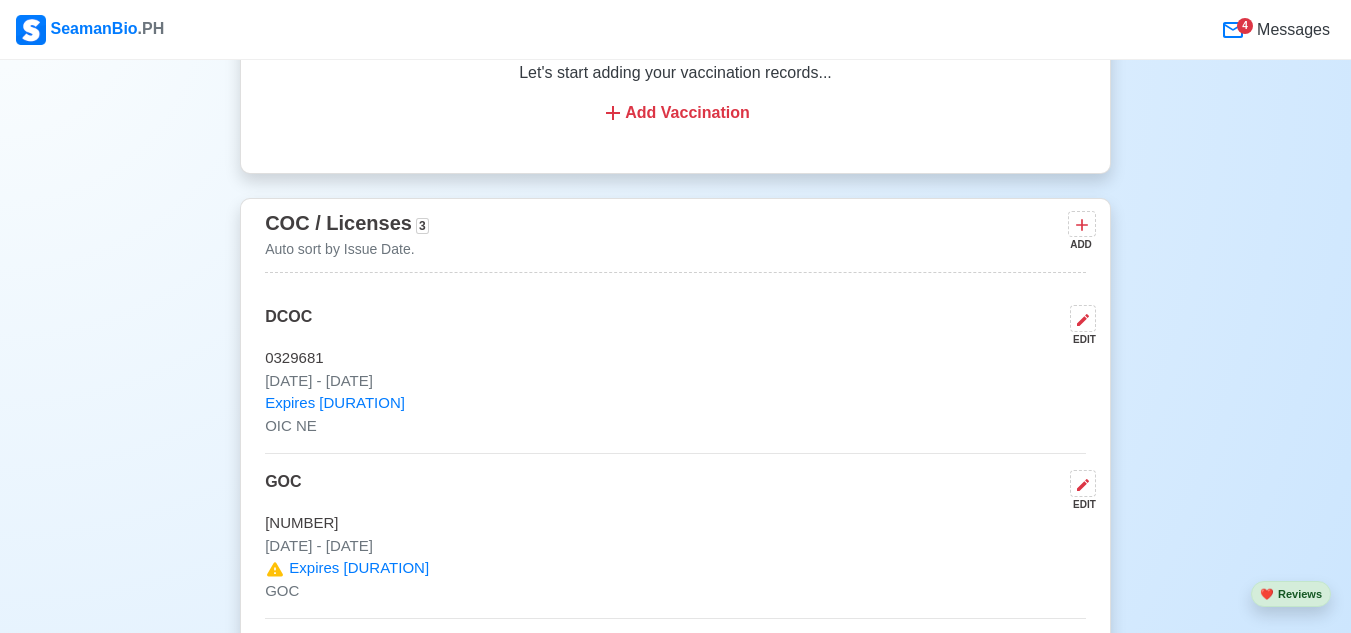 scroll, scrollTop: 2700, scrollLeft: 0, axis: vertical 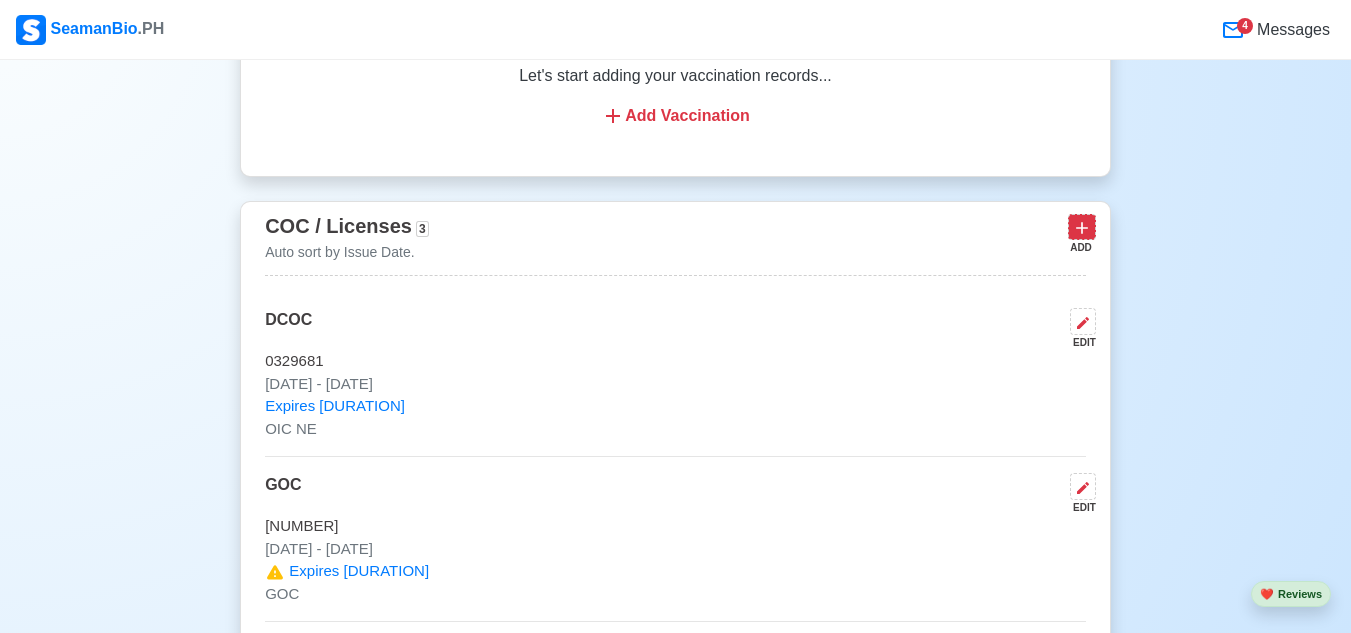 click 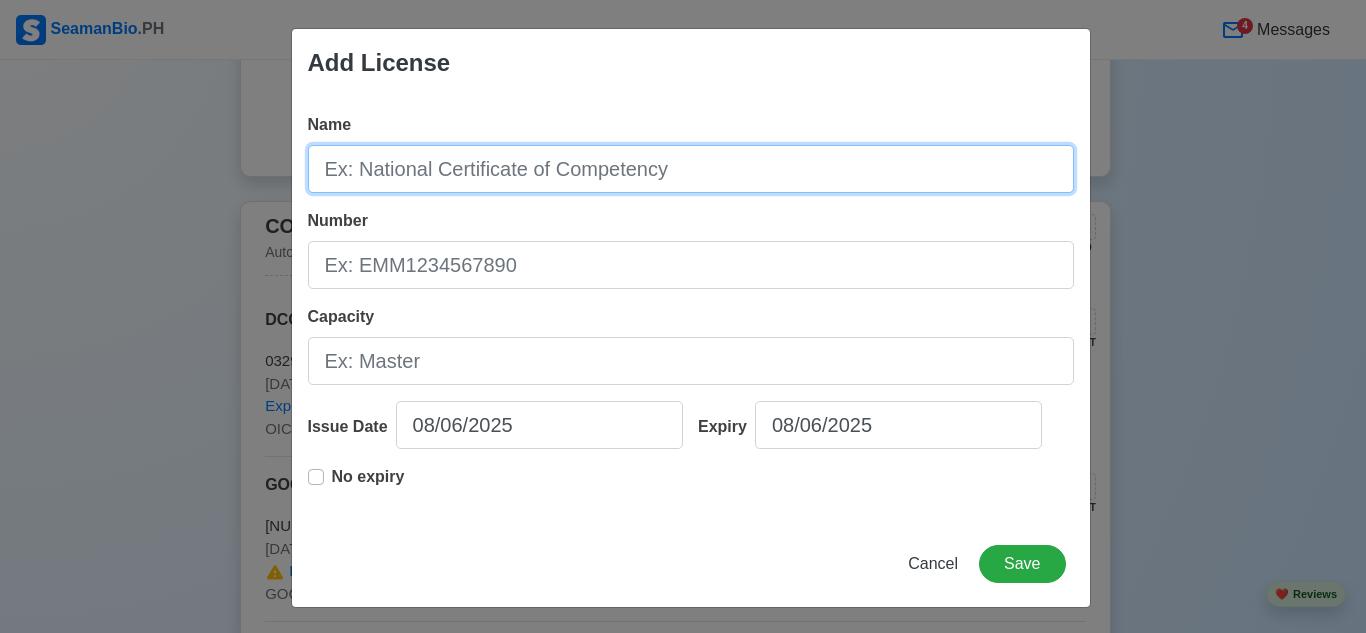click on "Name" at bounding box center [691, 169] 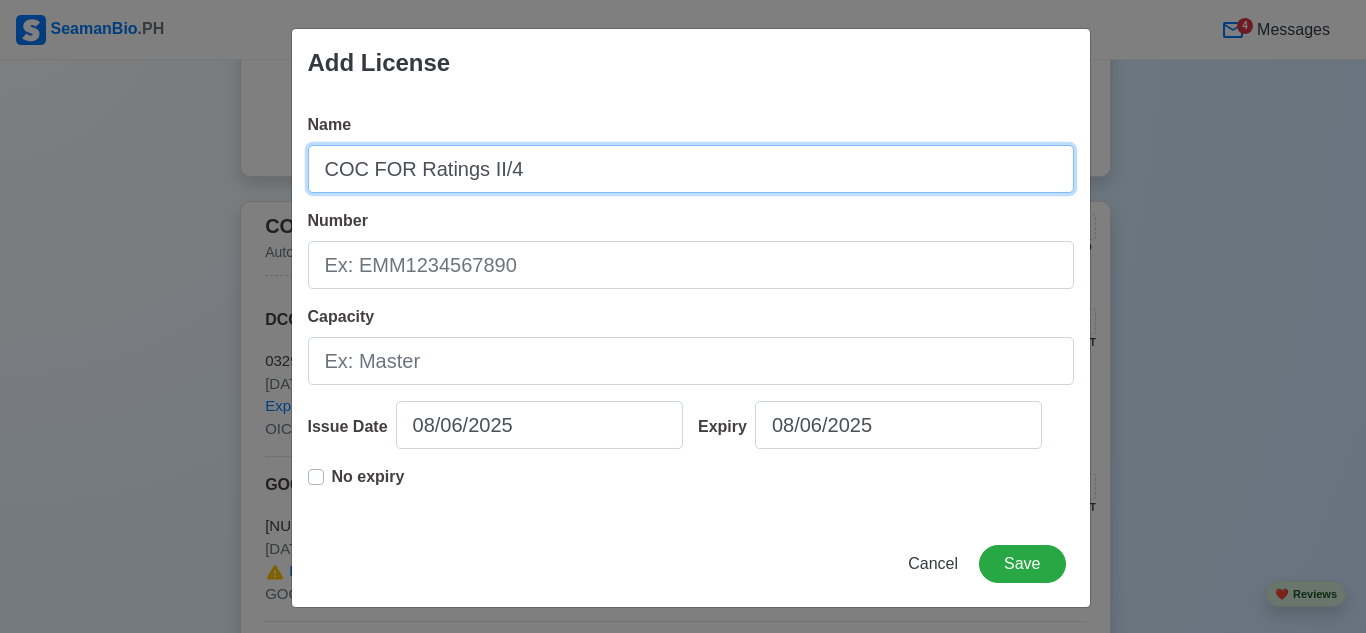 type on "COC FOR Ratings II/4" 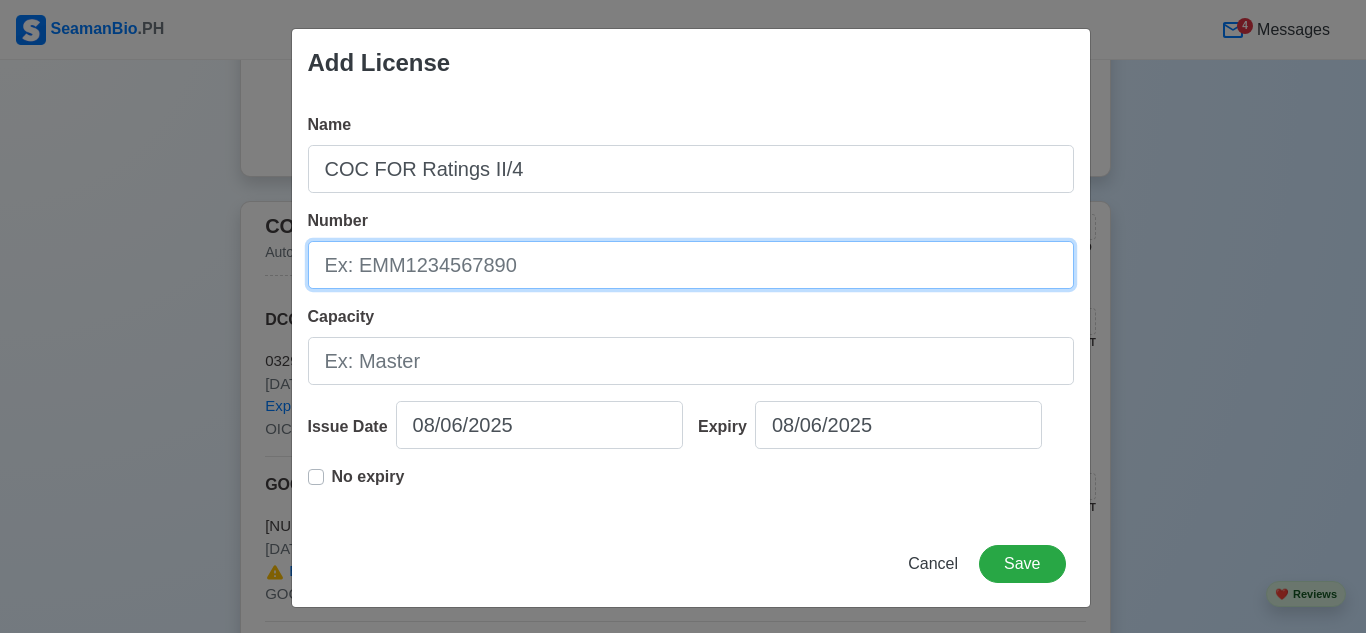 click on "Number" at bounding box center (691, 265) 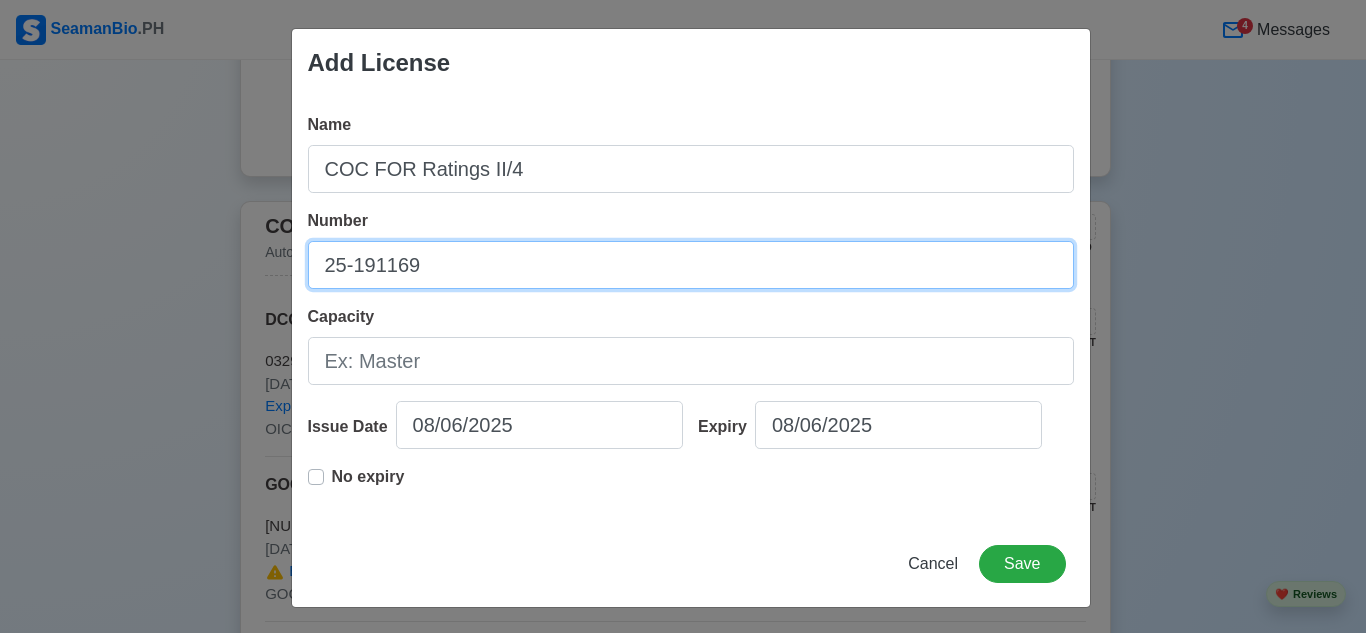 type on "25-191169" 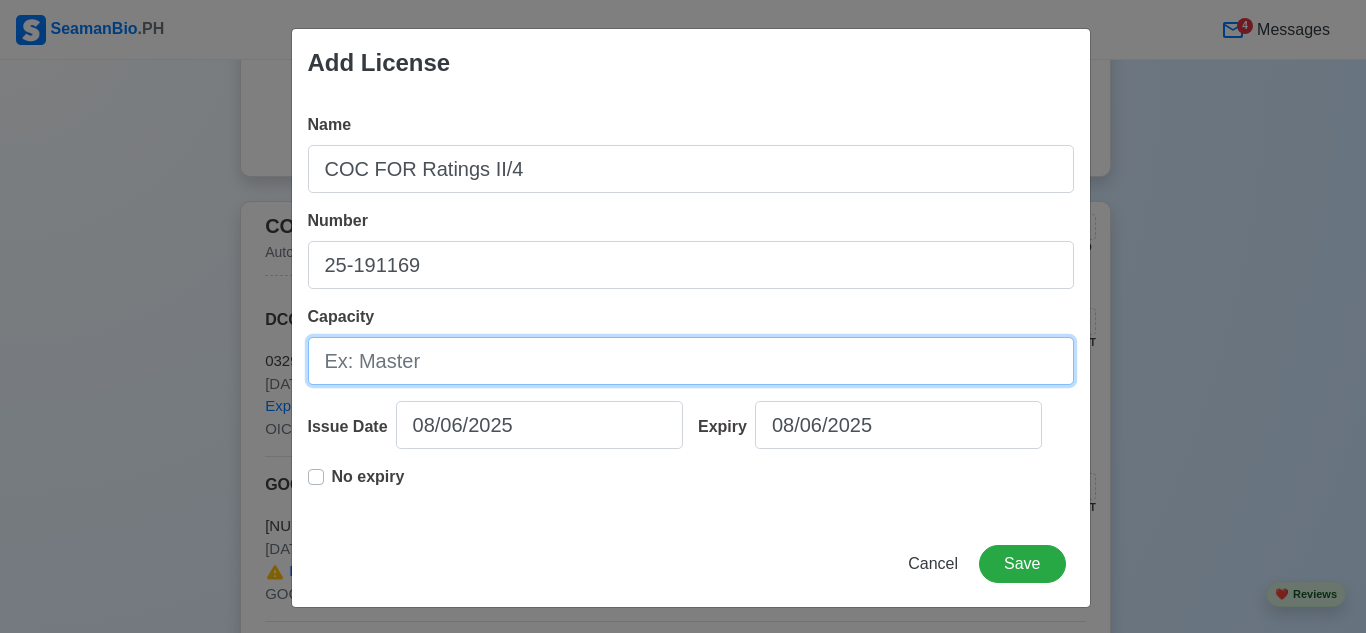 click on "Capacity" at bounding box center (691, 361) 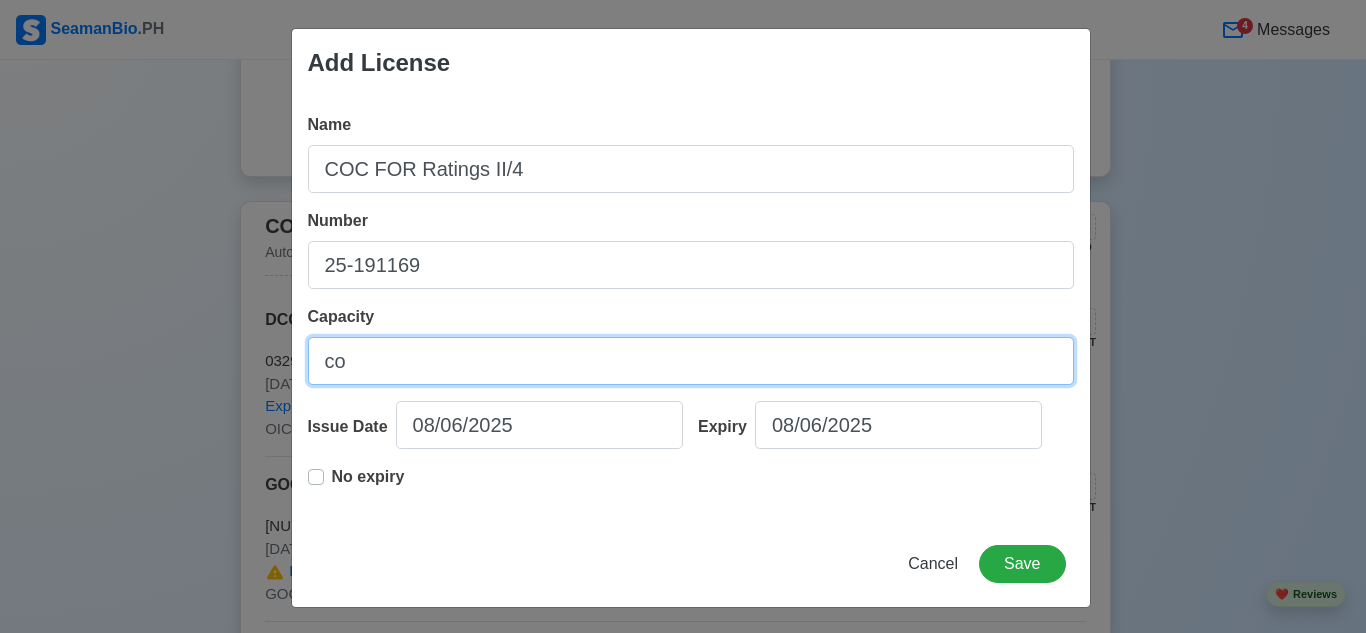type on "c" 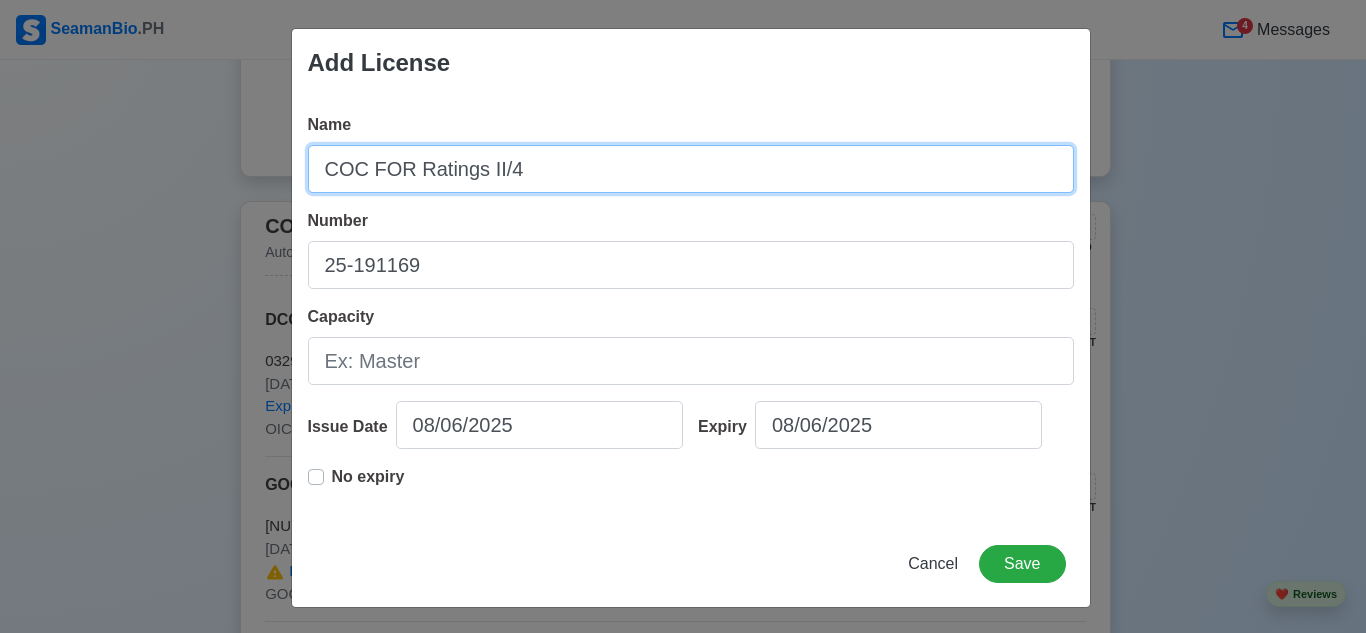 drag, startPoint x: 512, startPoint y: 174, endPoint x: 299, endPoint y: 160, distance: 213.4596 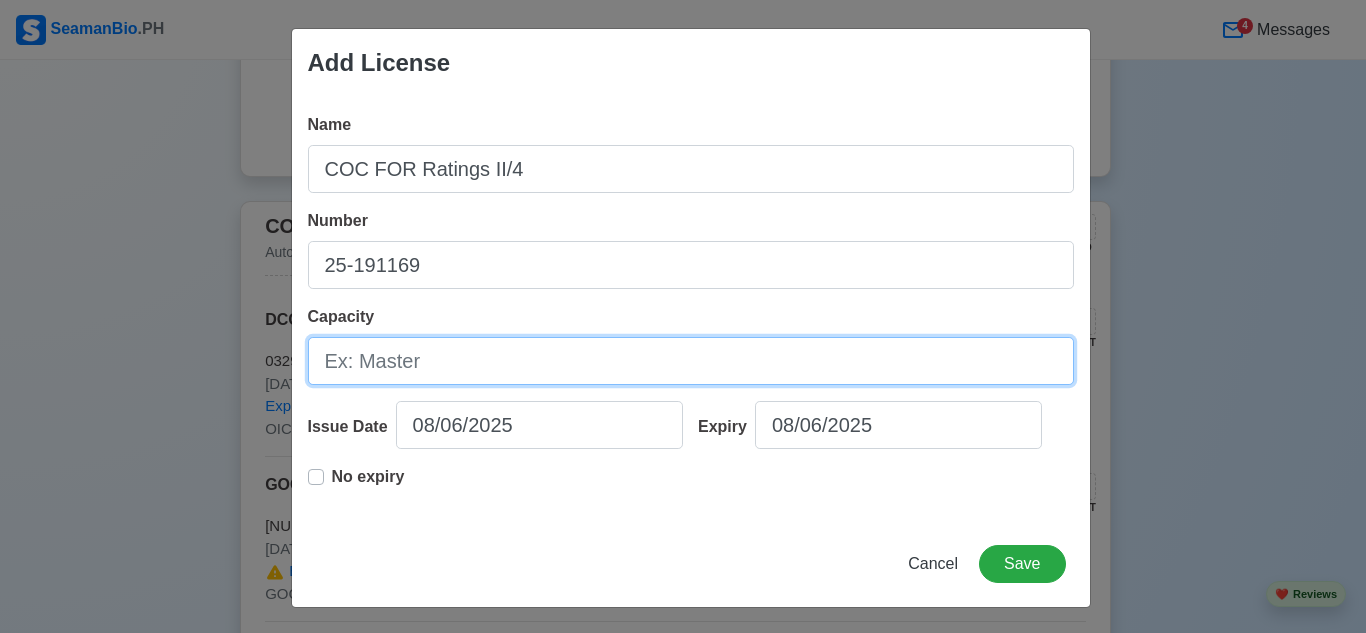 paste on "COC FOR Ratings II/4" 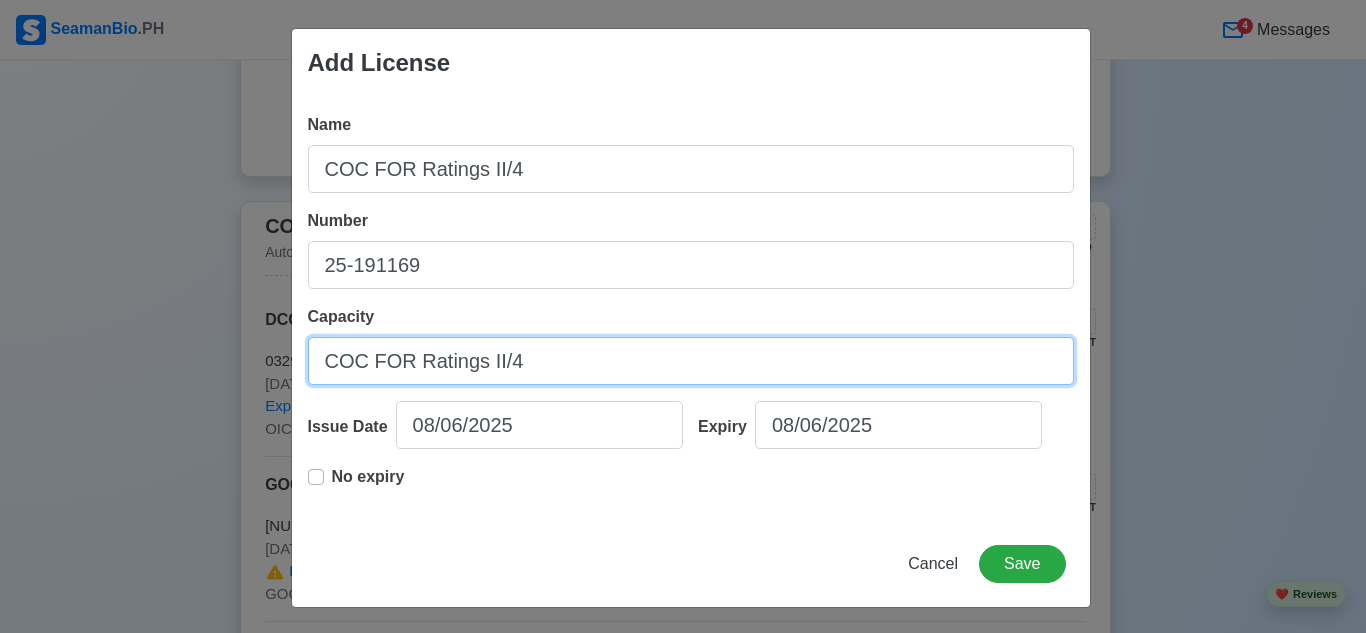 click on "COC FOR Ratings II/4" at bounding box center [691, 361] 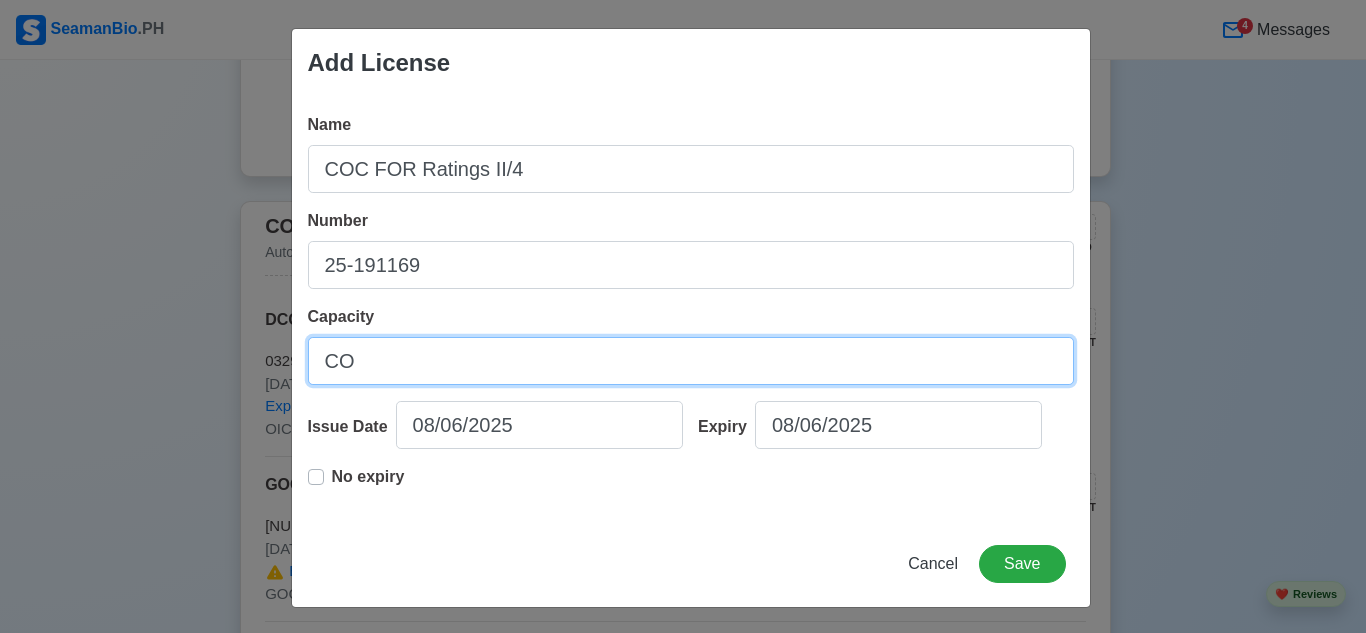 type on "C" 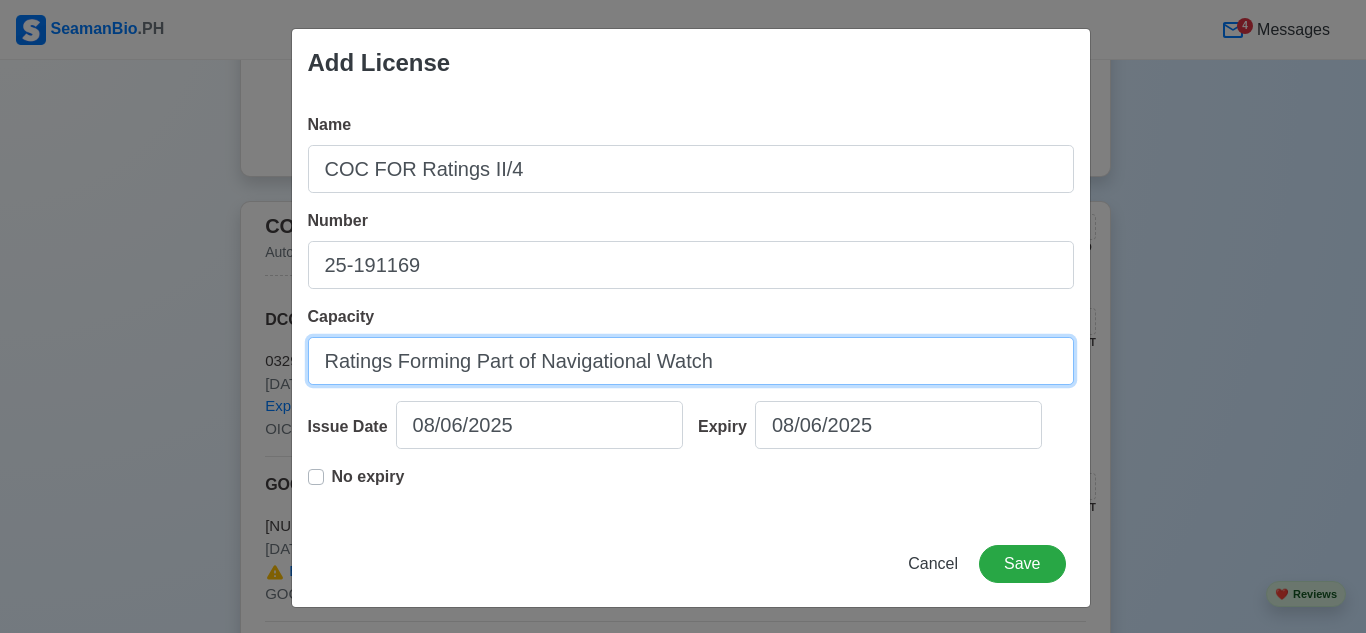 type on "Ratings Forming Part of Navigational Watch" 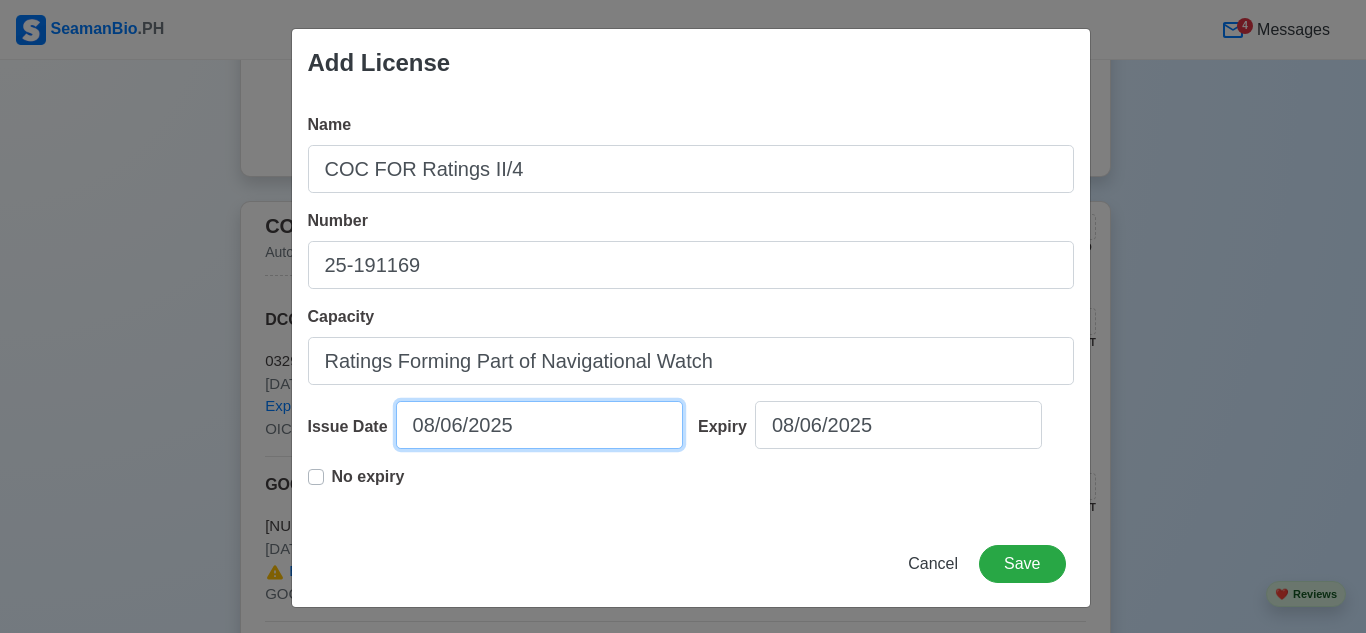 click on "08/06/2025" at bounding box center [539, 425] 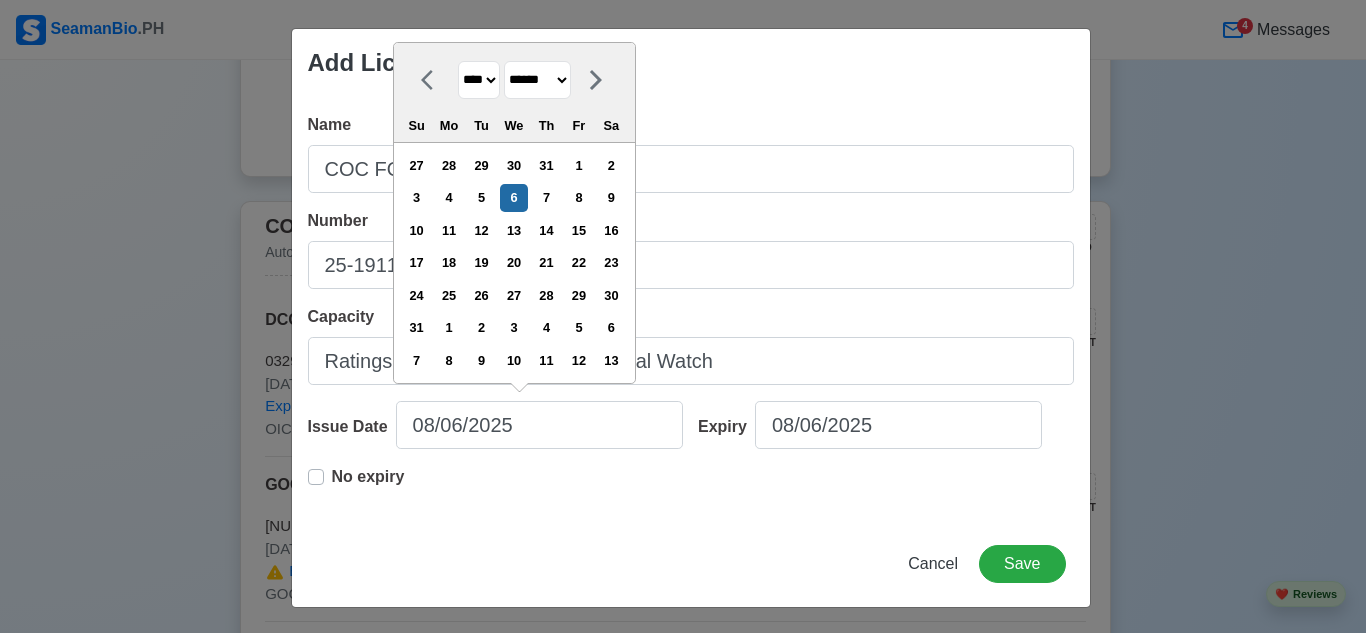 click on "No expiry" at bounding box center [368, 485] 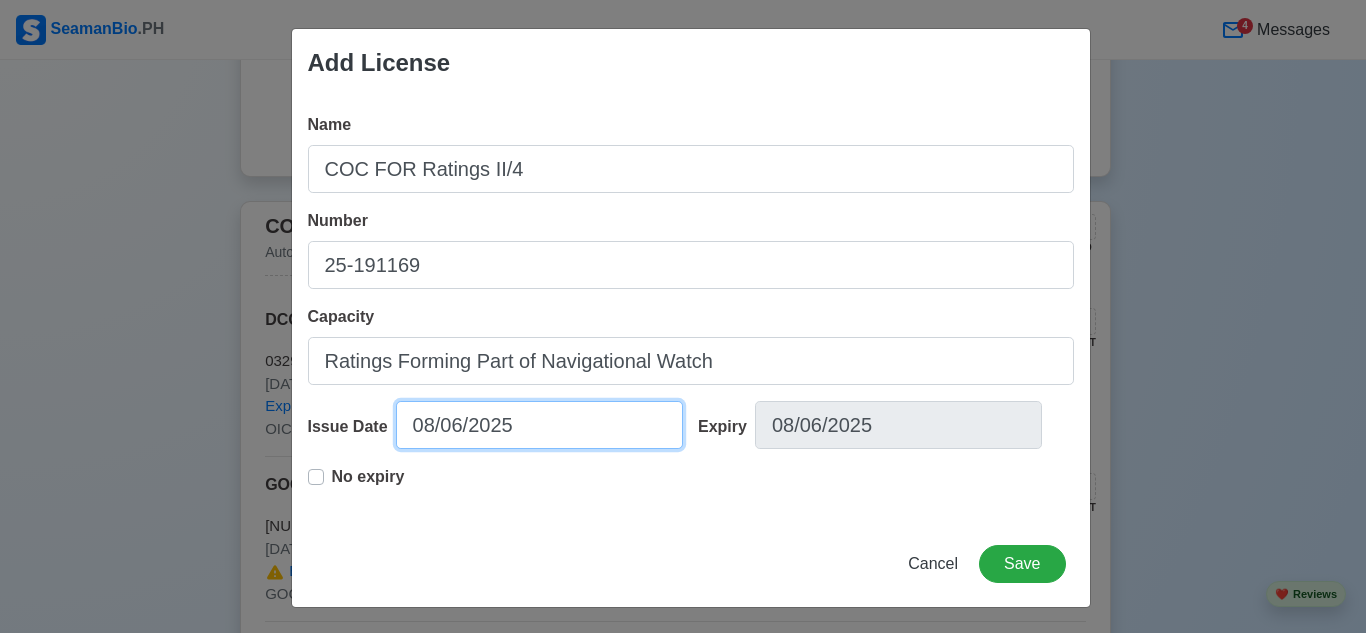 click on "08/06/2025" at bounding box center (539, 425) 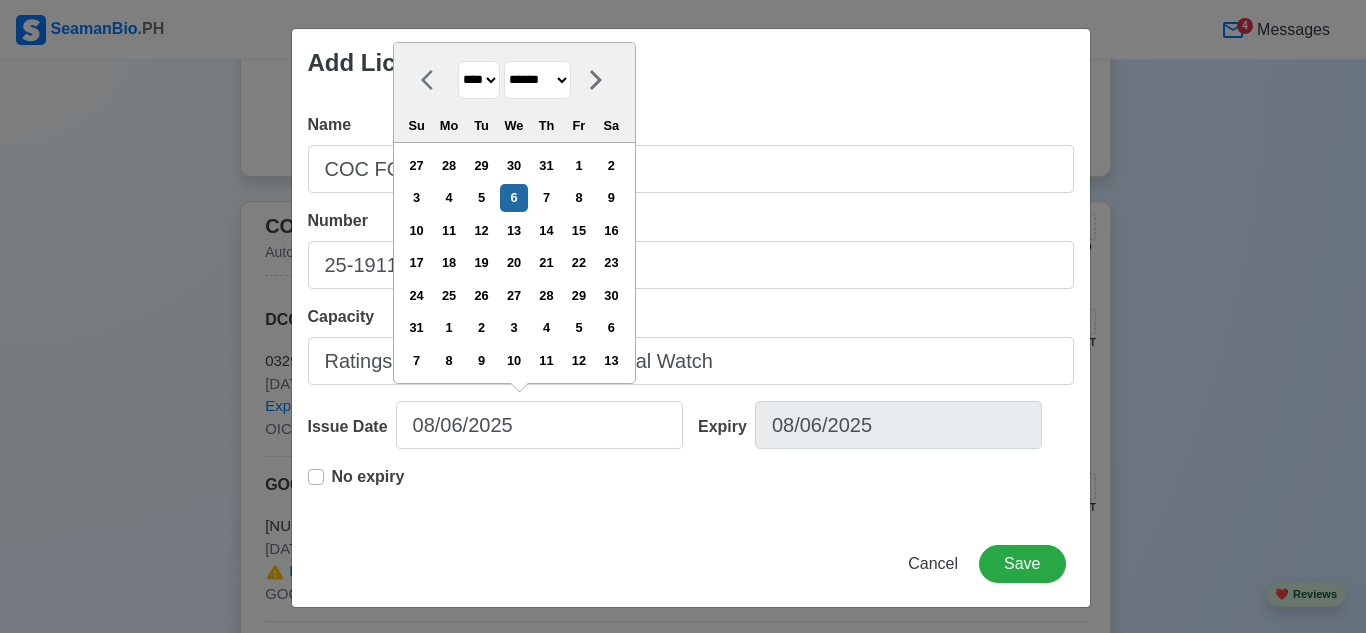 click on "**** **** **** **** **** **** **** **** **** **** **** **** **** **** **** **** **** **** **** **** **** **** **** **** **** **** **** **** **** **** **** **** **** **** **** **** **** **** **** **** **** **** **** **** **** **** **** **** **** **** **** **** **** **** **** **** **** **** **** **** **** **** **** **** **** **** **** **** **** **** **** **** **** **** **** **** **** **** **** **** **** **** **** **** **** **** **** **** **** **** **** **** **** **** **** **** **** **** **** **** **** **** **** **** **** ****" at bounding box center (479, 80) 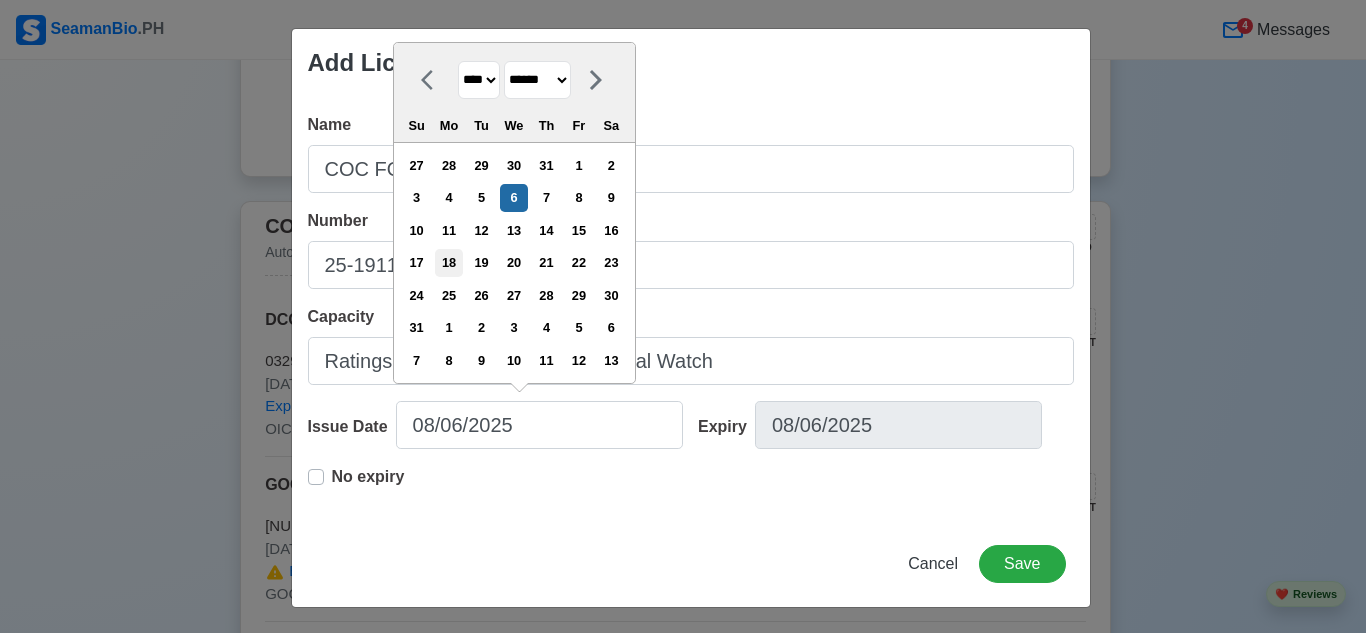 select on "****" 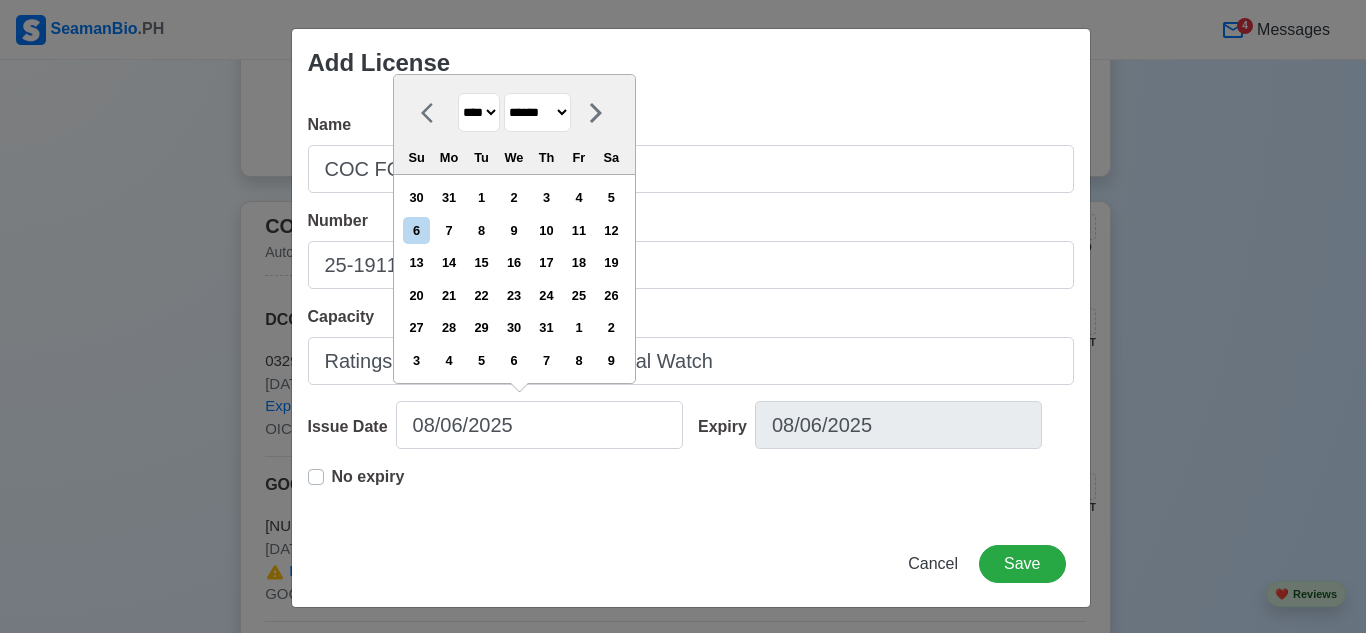 click on "******* ******** ***** ***** *** **** **** ****** ********* ******* ******** ********" at bounding box center [537, 112] 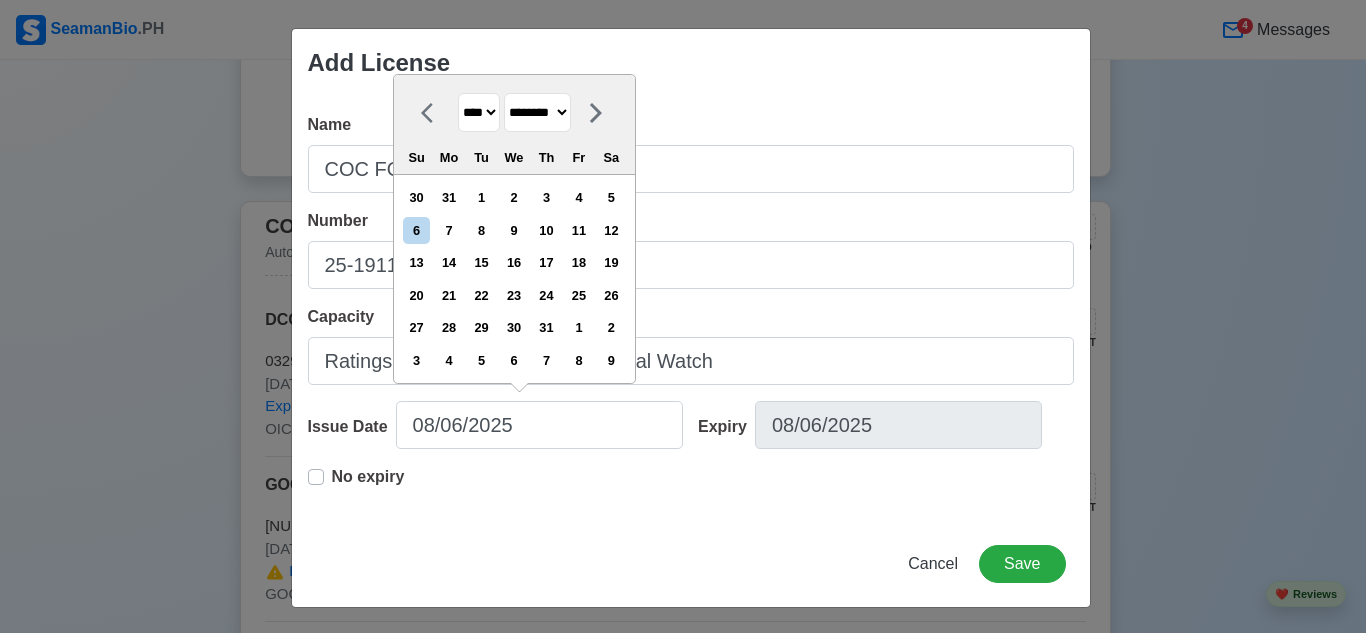 click on "******* ******** ***** ***** *** **** **** ****** ********* ******* ******** ********" at bounding box center [537, 112] 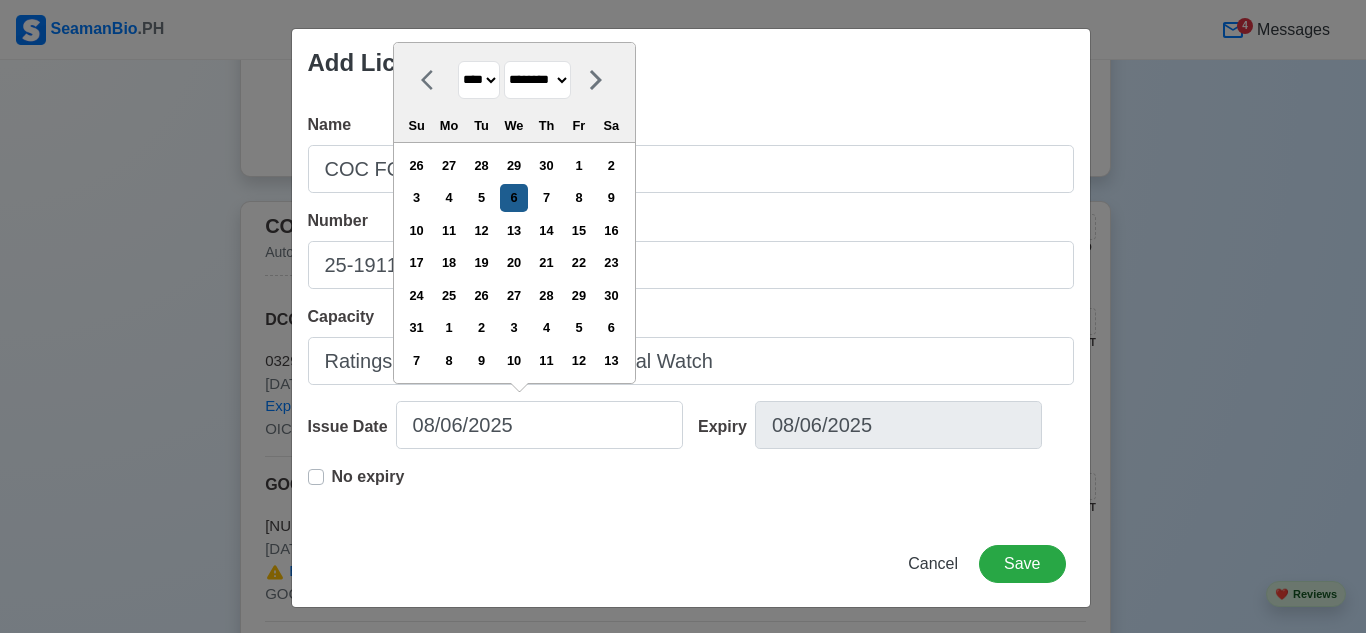 click on "6" at bounding box center [513, 197] 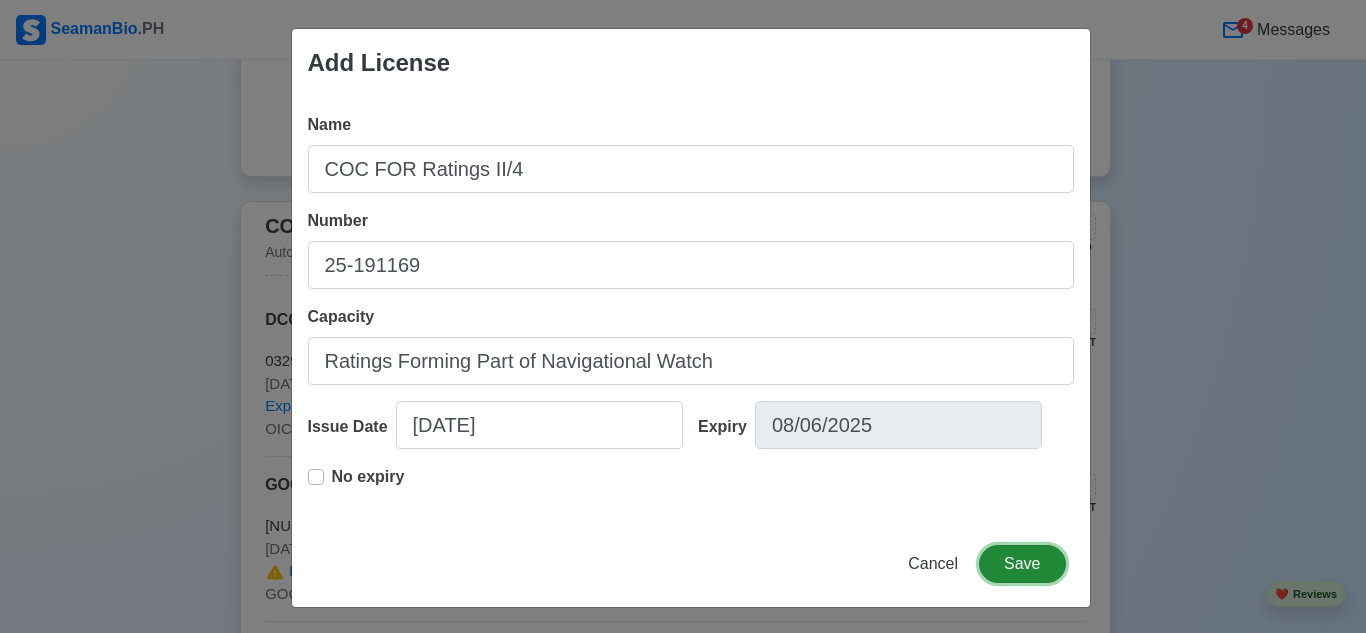 click on "Save" at bounding box center [1022, 564] 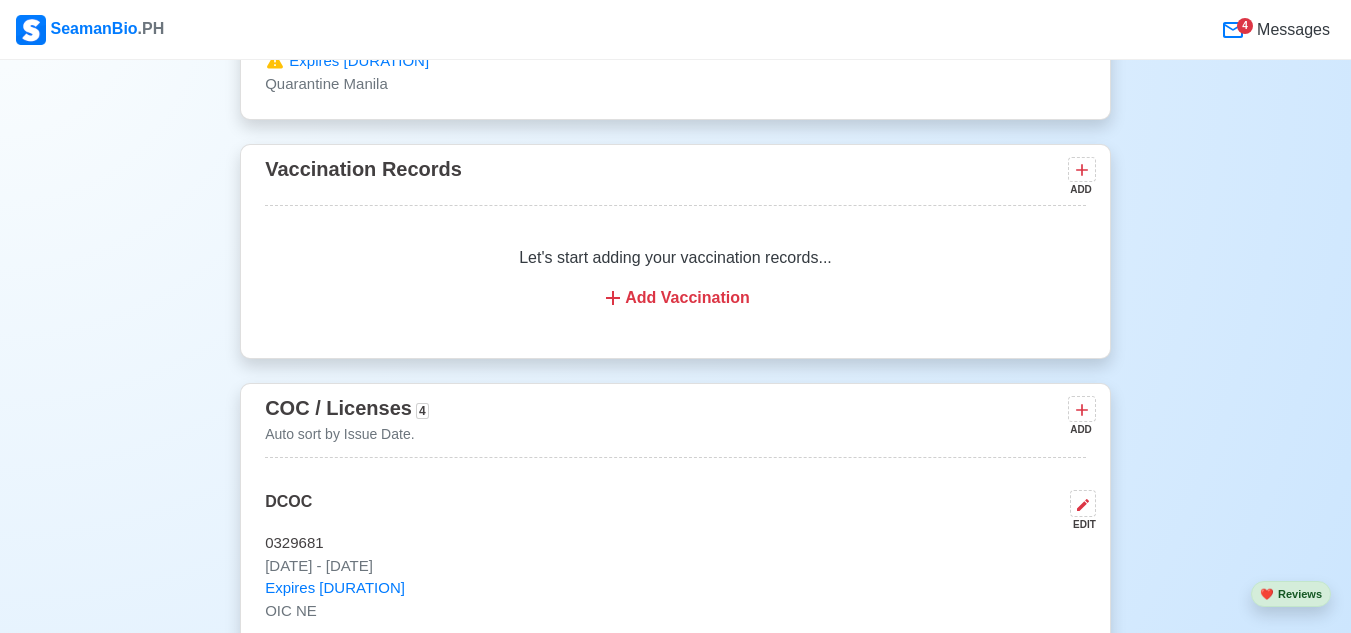 scroll, scrollTop: 2500, scrollLeft: 0, axis: vertical 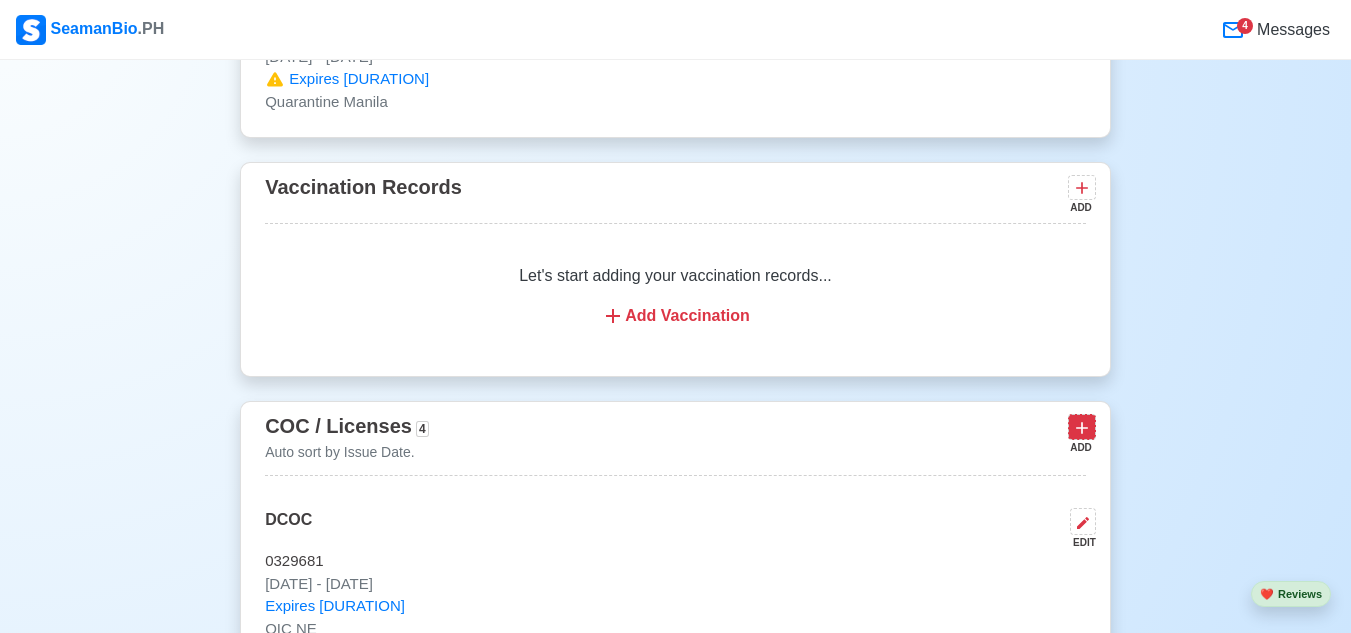click 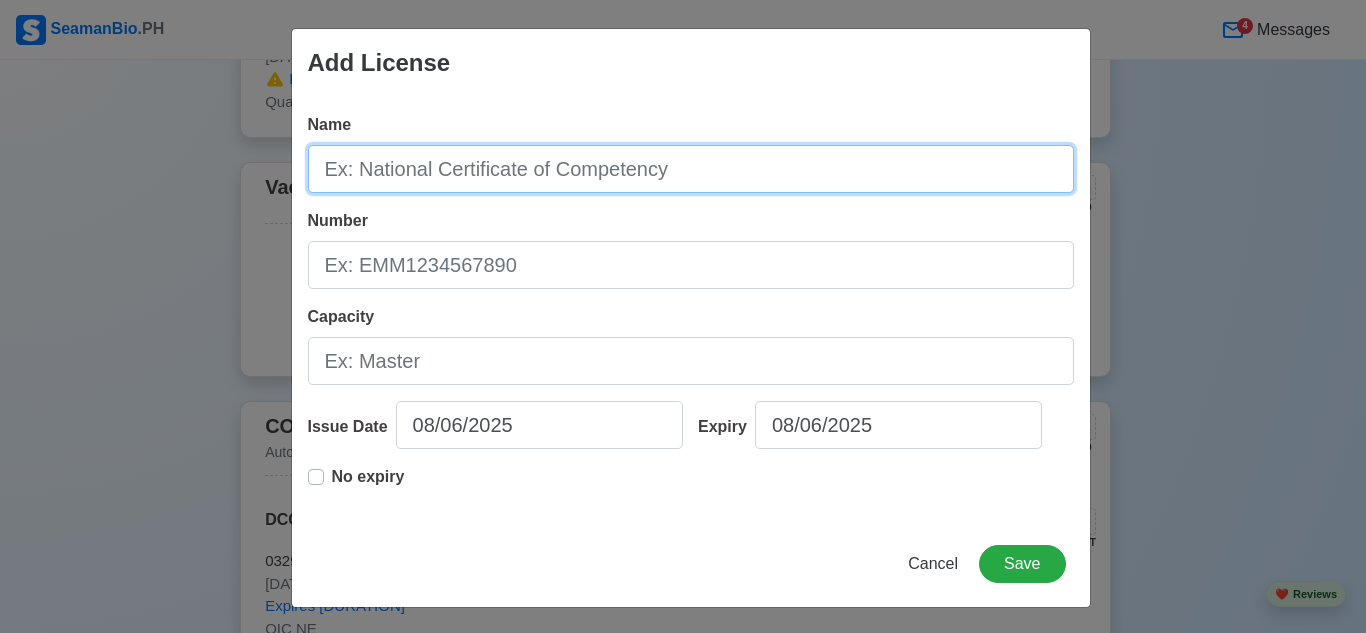 click on "Name" at bounding box center [691, 169] 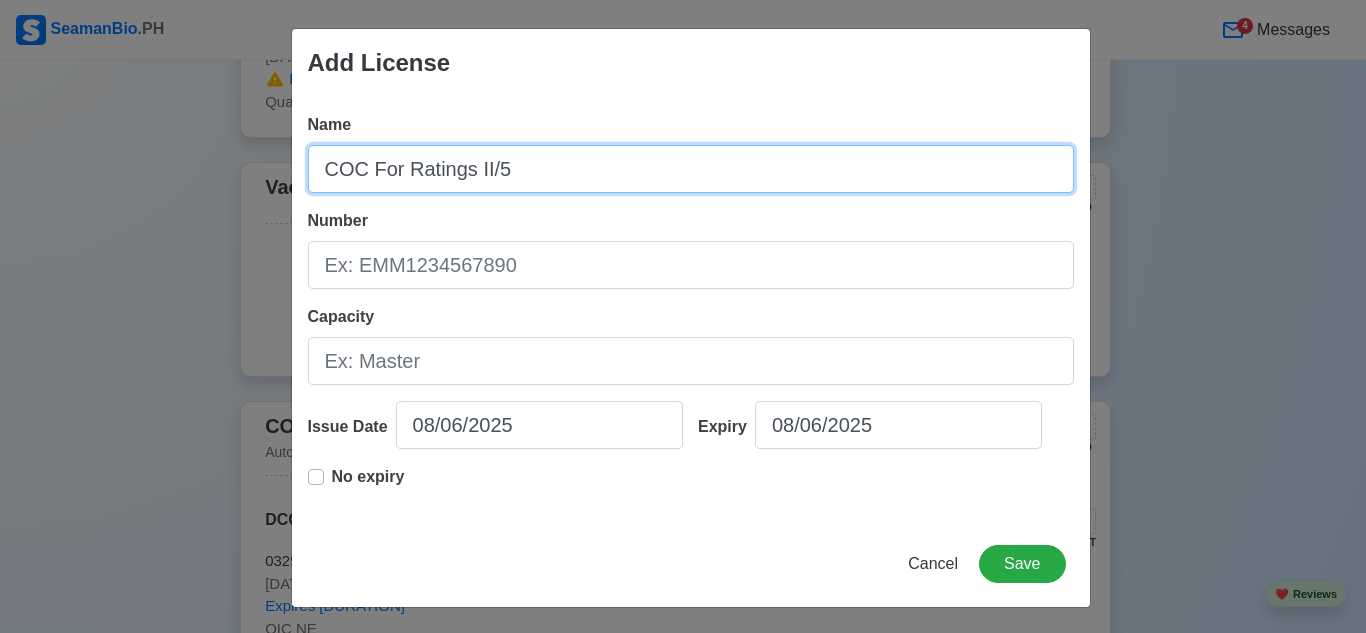 type on "COC For Ratings II/5" 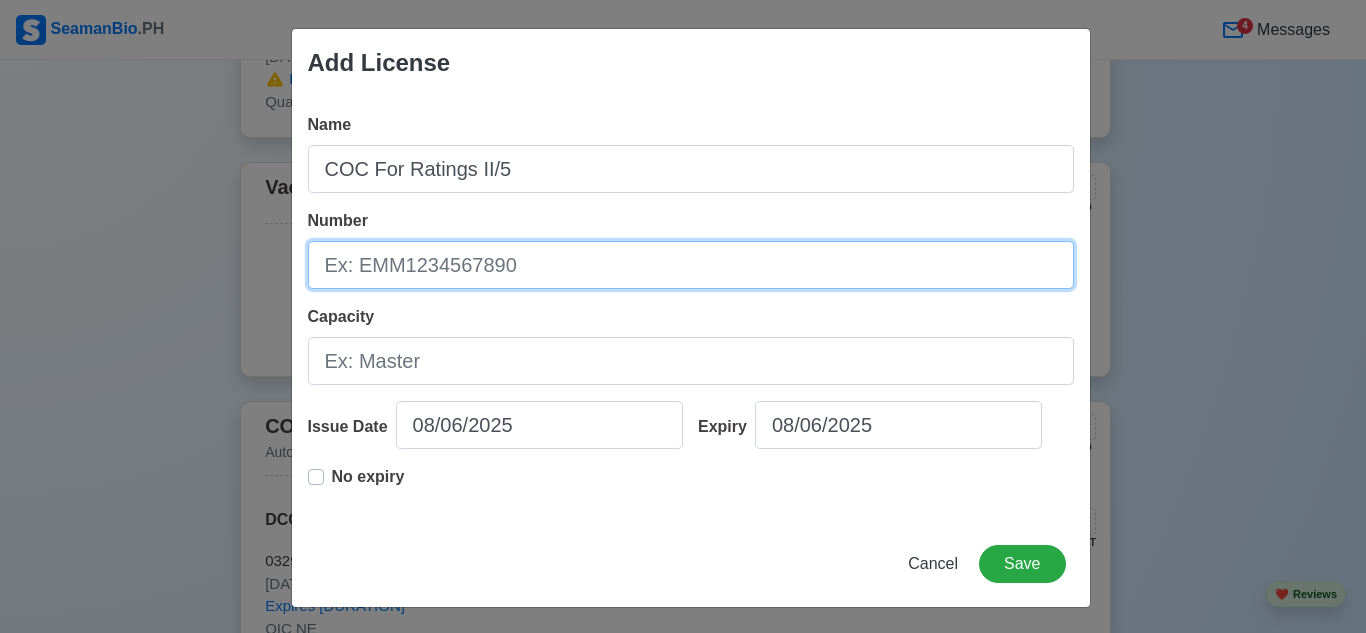 click on "Number" at bounding box center [691, 265] 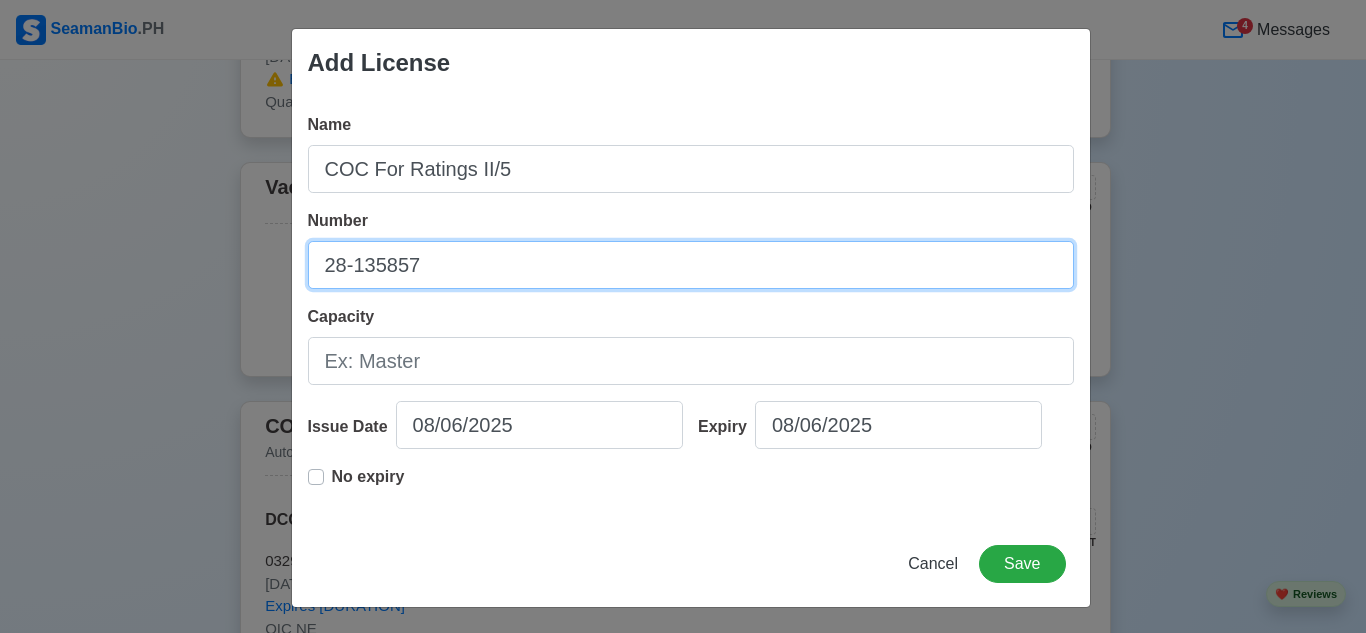 type on "28-135857" 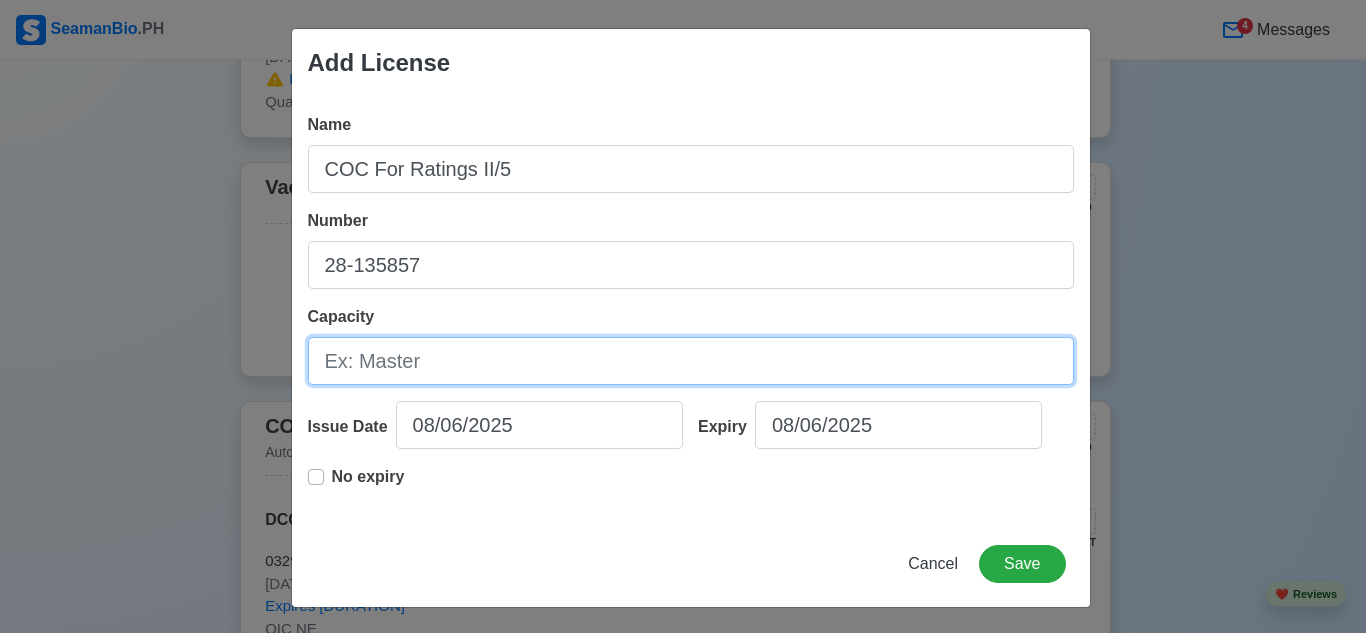 click on "Capacity" at bounding box center (691, 361) 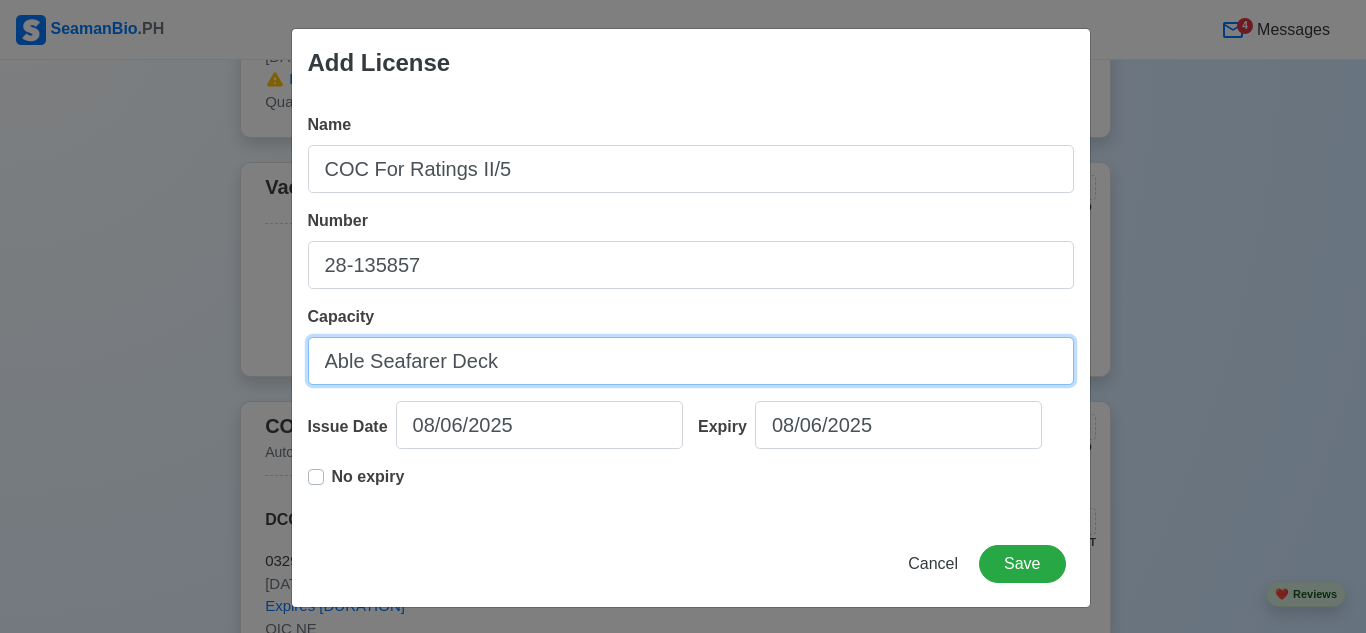 type on "Able Seafarer Deck" 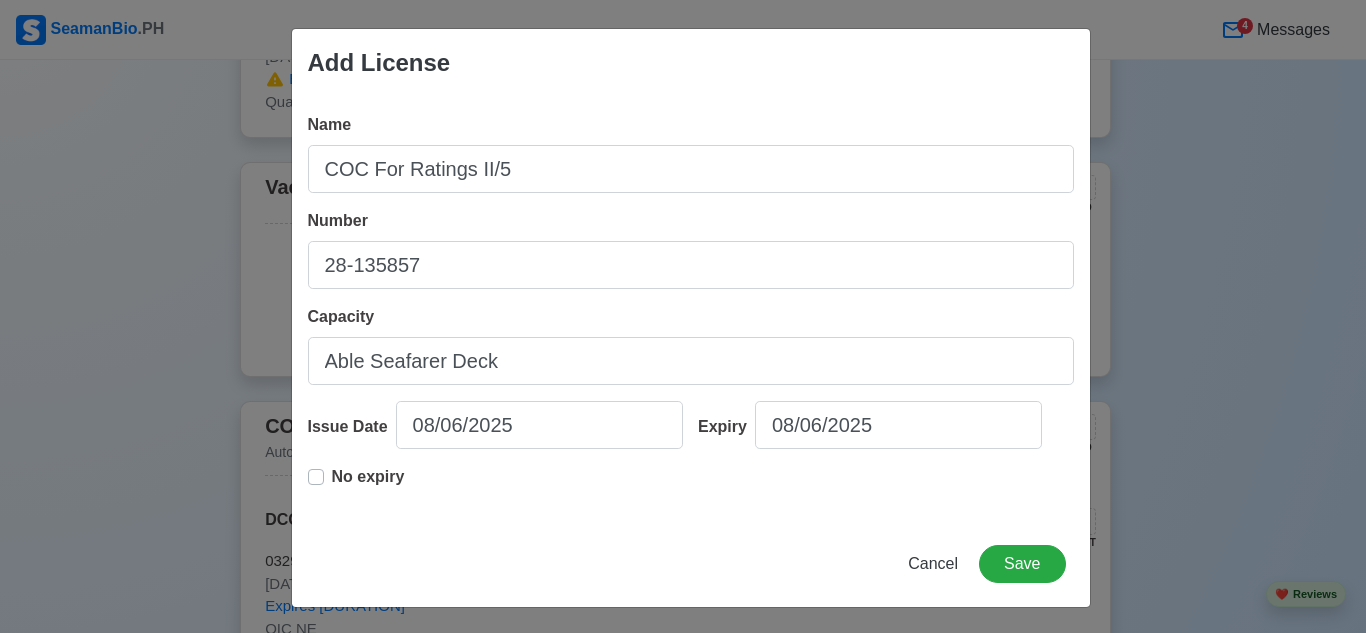 click on "No expiry" at bounding box center [368, 485] 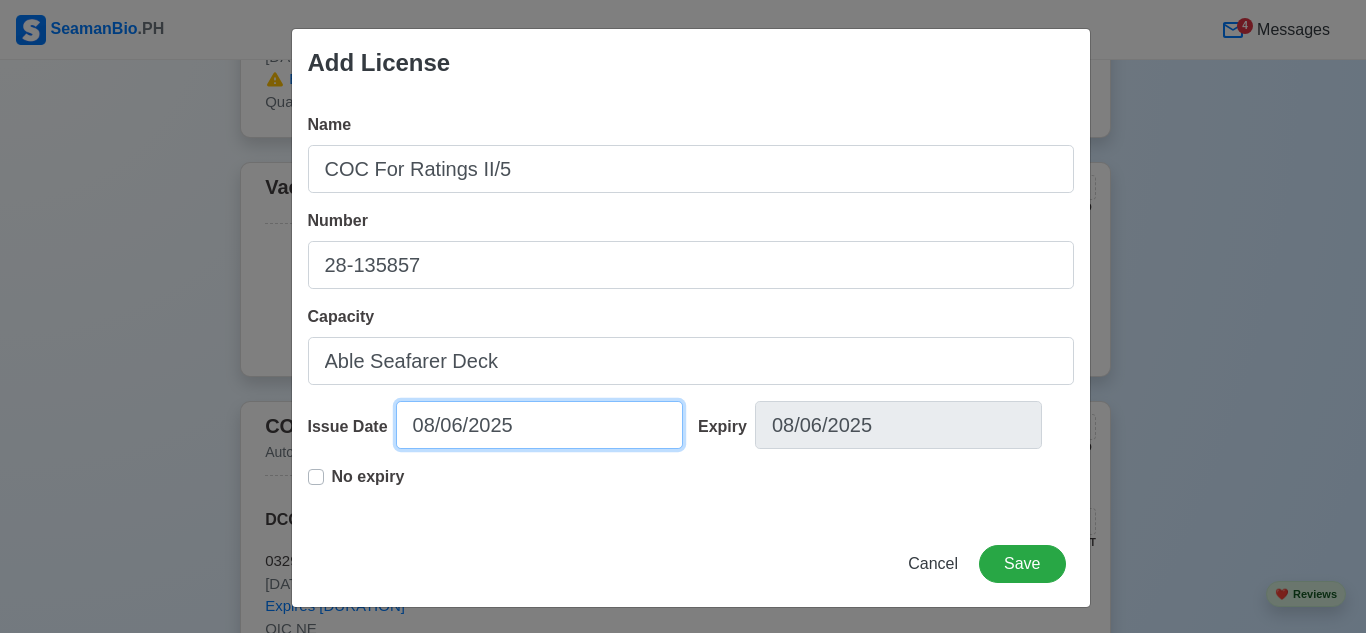click on "08/06/2025" at bounding box center (539, 425) 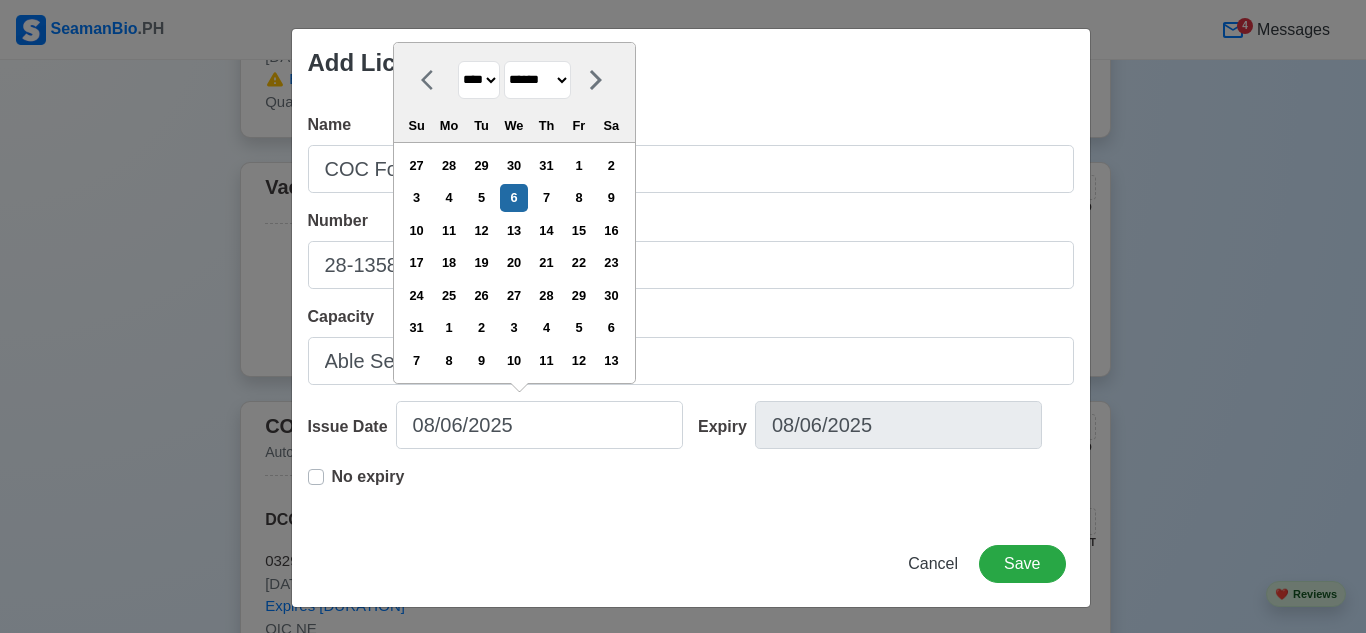 click on "******* ******** ***** ***** *** **** **** ****** ********* ******* ******** ********" at bounding box center [537, 80] 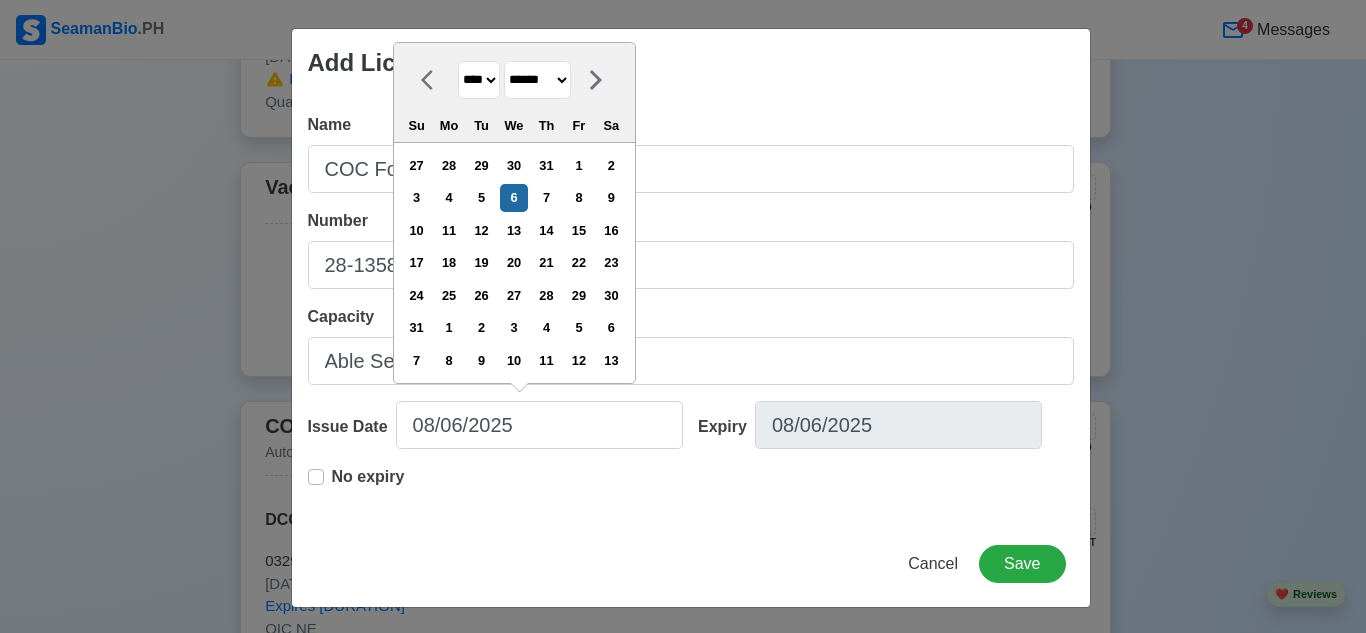 select on "********" 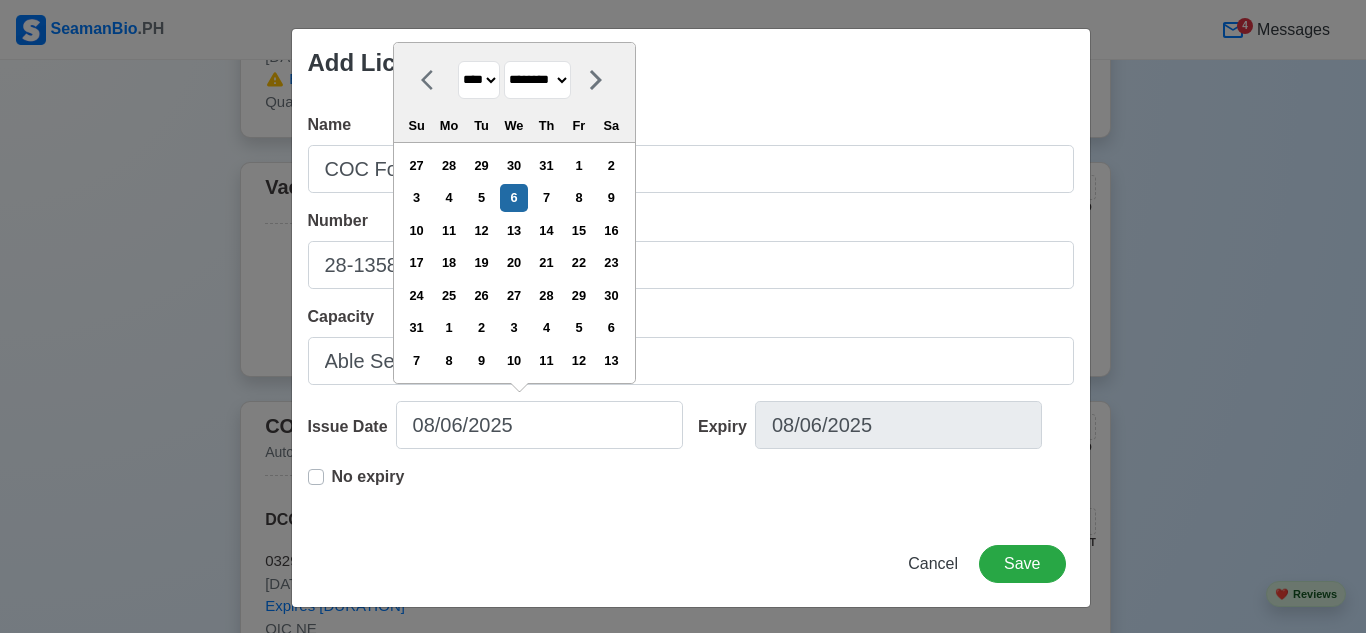 click on "******* ******** ***** ***** *** **** **** ****** ********* ******* ******** ********" at bounding box center (537, 80) 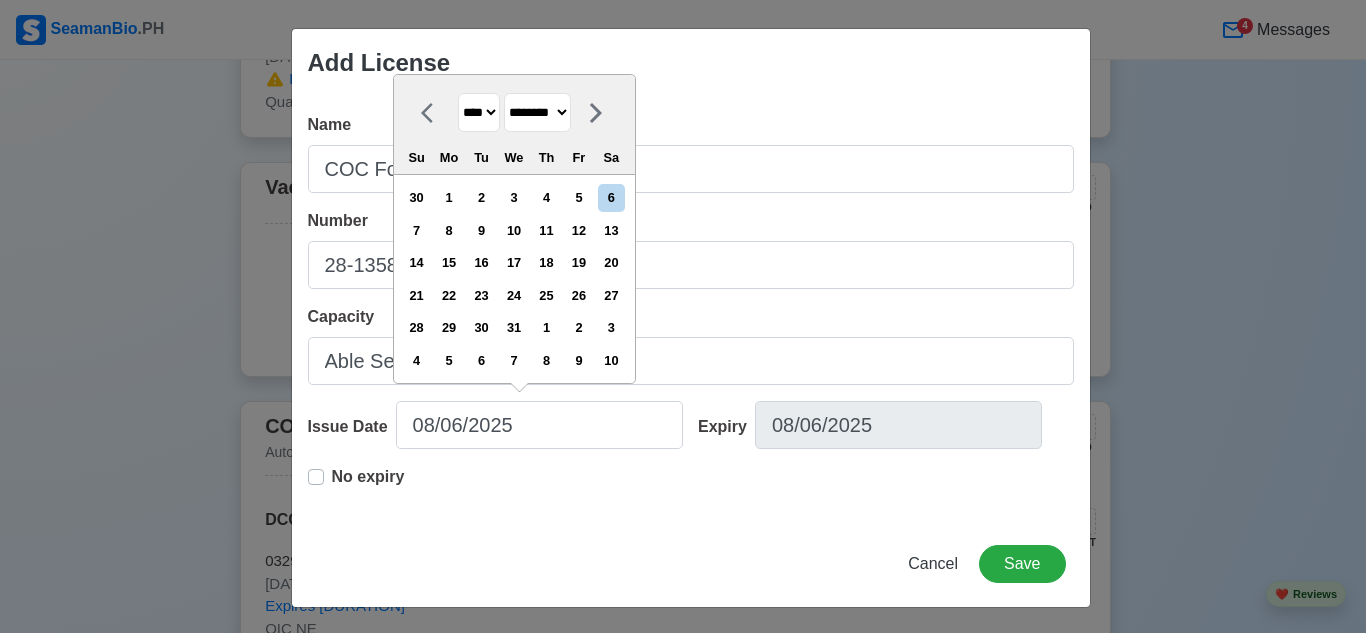 click on "**** **** **** **** **** **** **** **** **** **** **** **** **** **** **** **** **** **** **** **** **** **** **** **** **** **** **** **** **** **** **** **** **** **** **** **** **** **** **** **** **** **** **** **** **** **** **** **** **** **** **** **** **** **** **** **** **** **** **** **** **** **** **** **** **** **** **** **** **** **** **** **** **** **** **** **** **** **** **** **** **** **** **** **** **** **** **** **** **** **** **** **** **** **** **** **** **** **** **** **** **** **** **** **** **** ****" at bounding box center (479, 112) 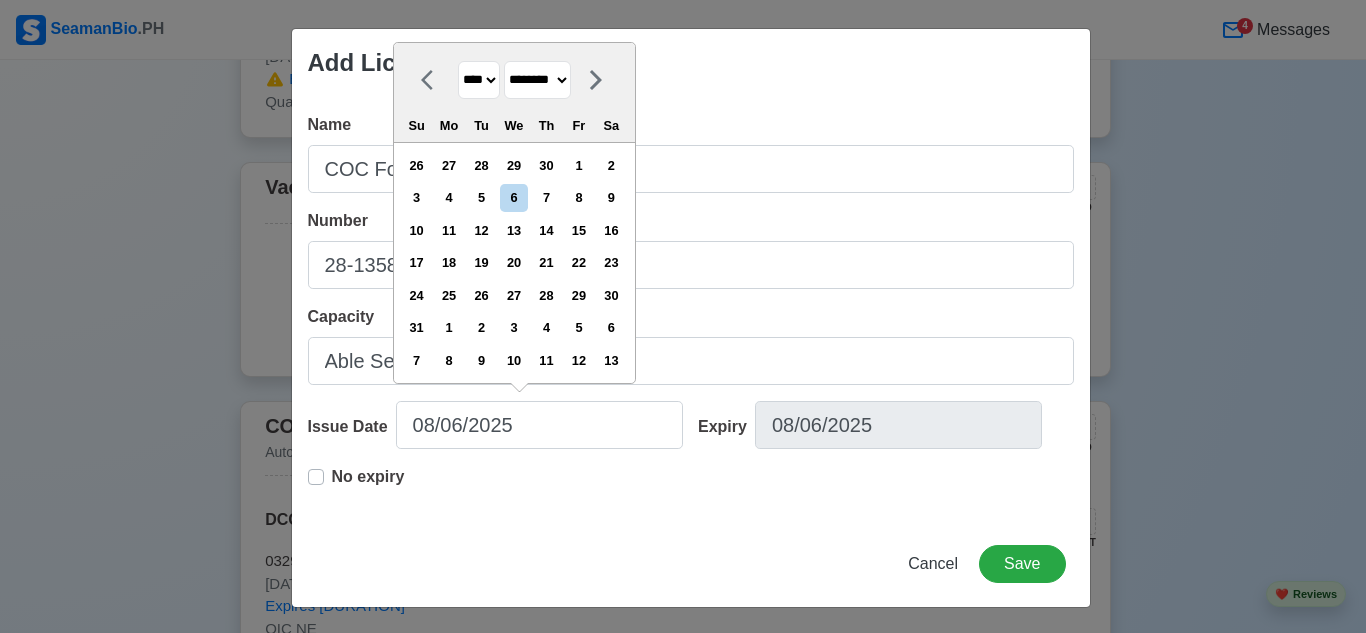 click on "No expiry" at bounding box center (691, 485) 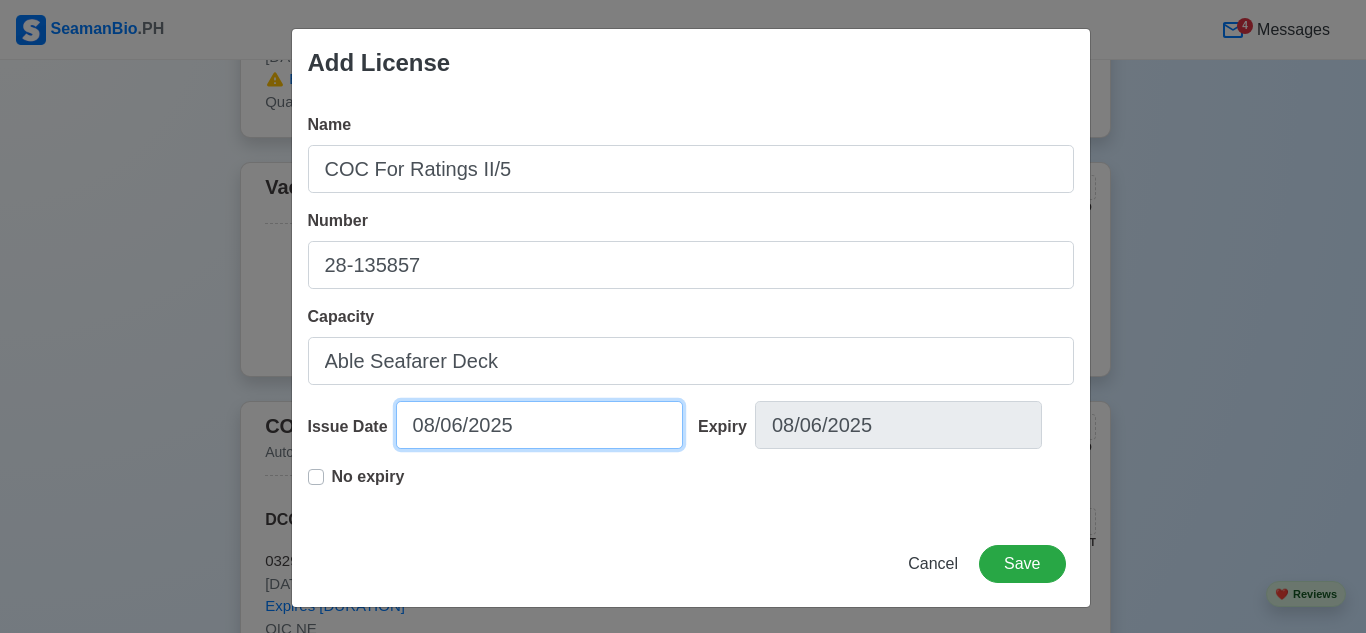 click on "08/06/2025" at bounding box center [539, 425] 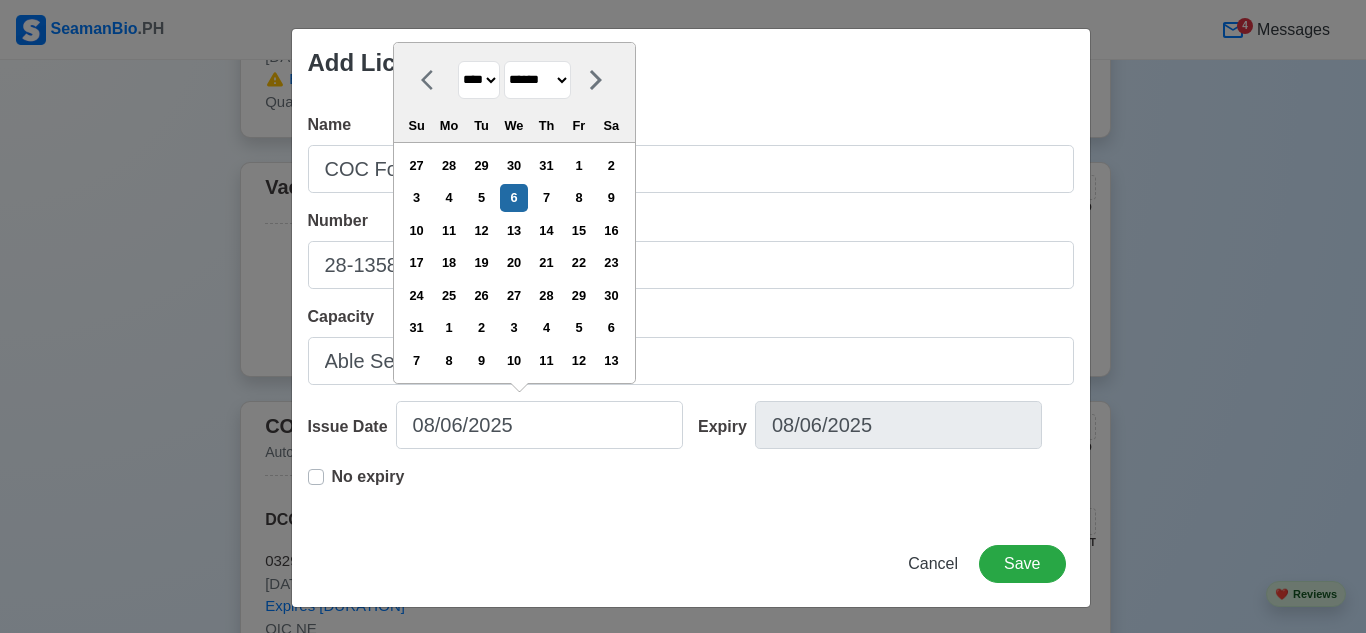 click on "**** **** **** **** **** **** **** **** **** **** **** **** **** **** **** **** **** **** **** **** **** **** **** **** **** **** **** **** **** **** **** **** **** **** **** **** **** **** **** **** **** **** **** **** **** **** **** **** **** **** **** **** **** **** **** **** **** **** **** **** **** **** **** **** **** **** **** **** **** **** **** **** **** **** **** **** **** **** **** **** **** **** **** **** **** **** **** **** **** **** **** **** **** **** **** **** **** **** **** **** **** **** **** **** **** ****" at bounding box center (479, 80) 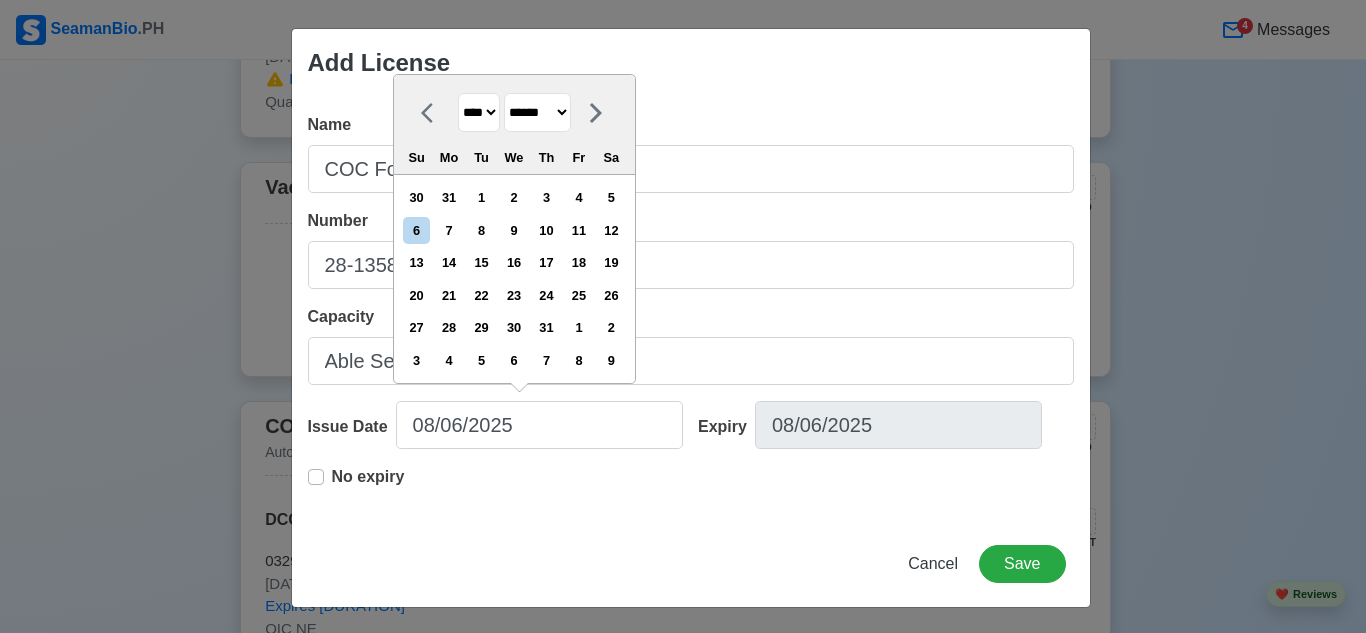 click on "******* ******** ***** ***** *** **** **** ****** ********* ******* ******** ********" at bounding box center (537, 112) 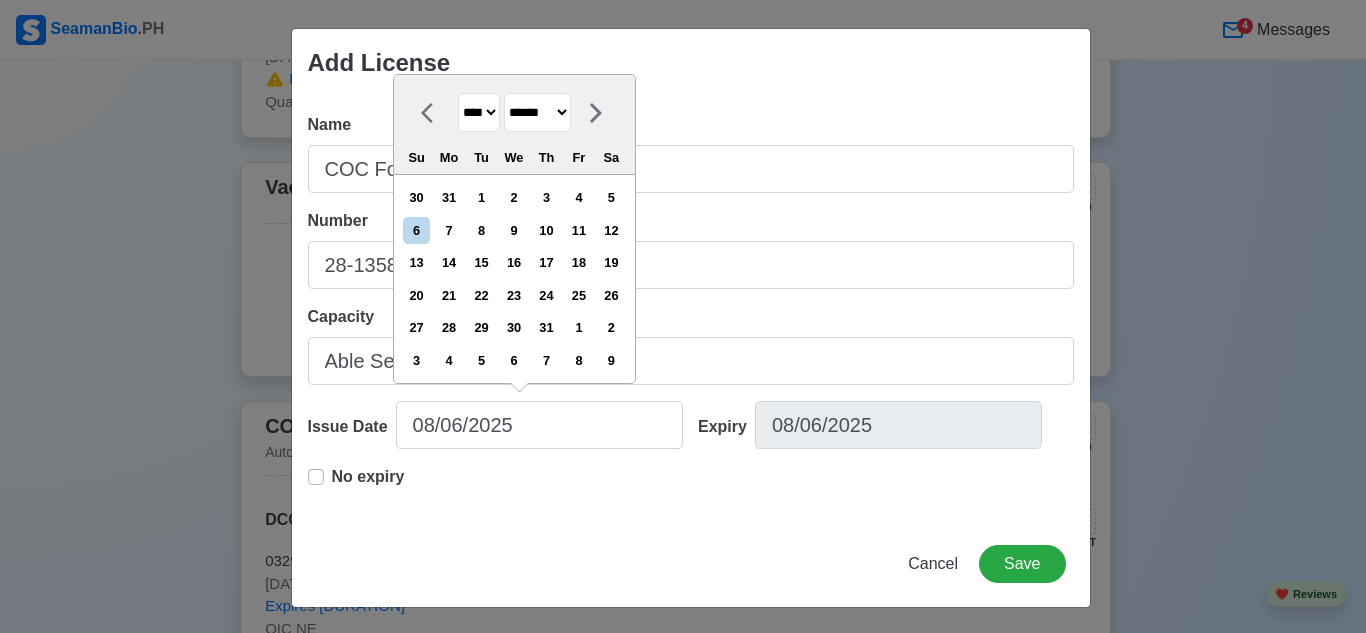 select on "********" 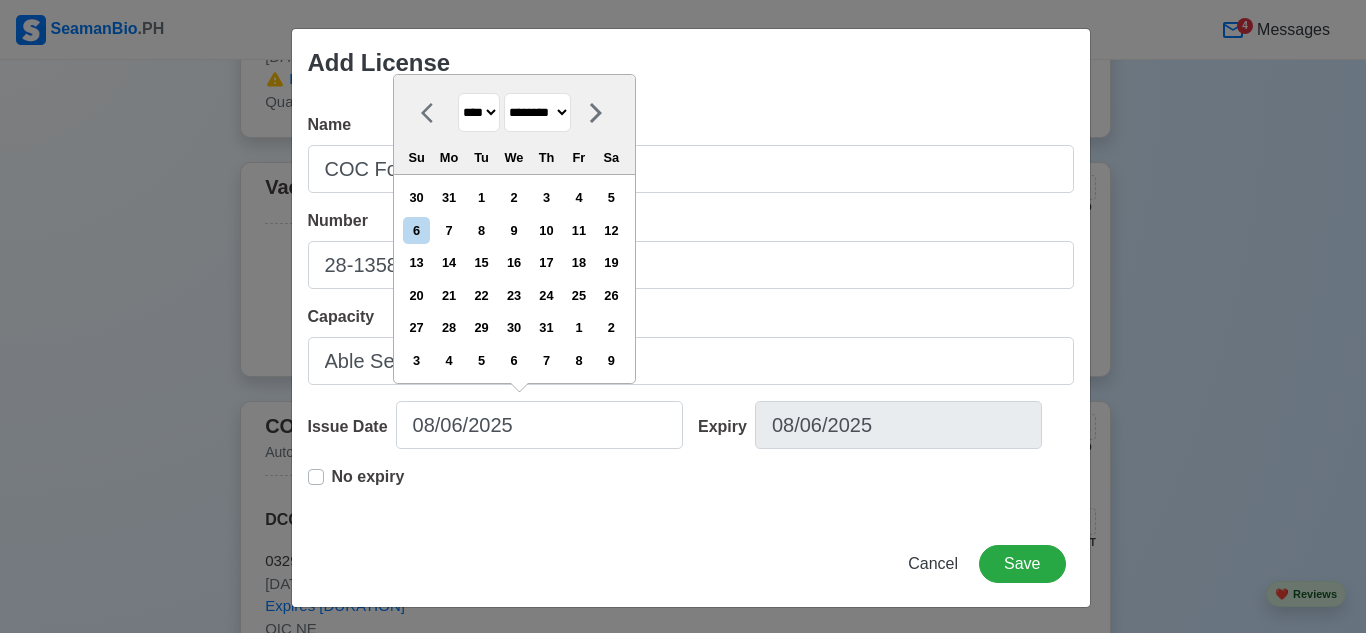 click on "******* ******** ***** ***** *** **** **** ****** ********* ******* ******** ********" at bounding box center (537, 112) 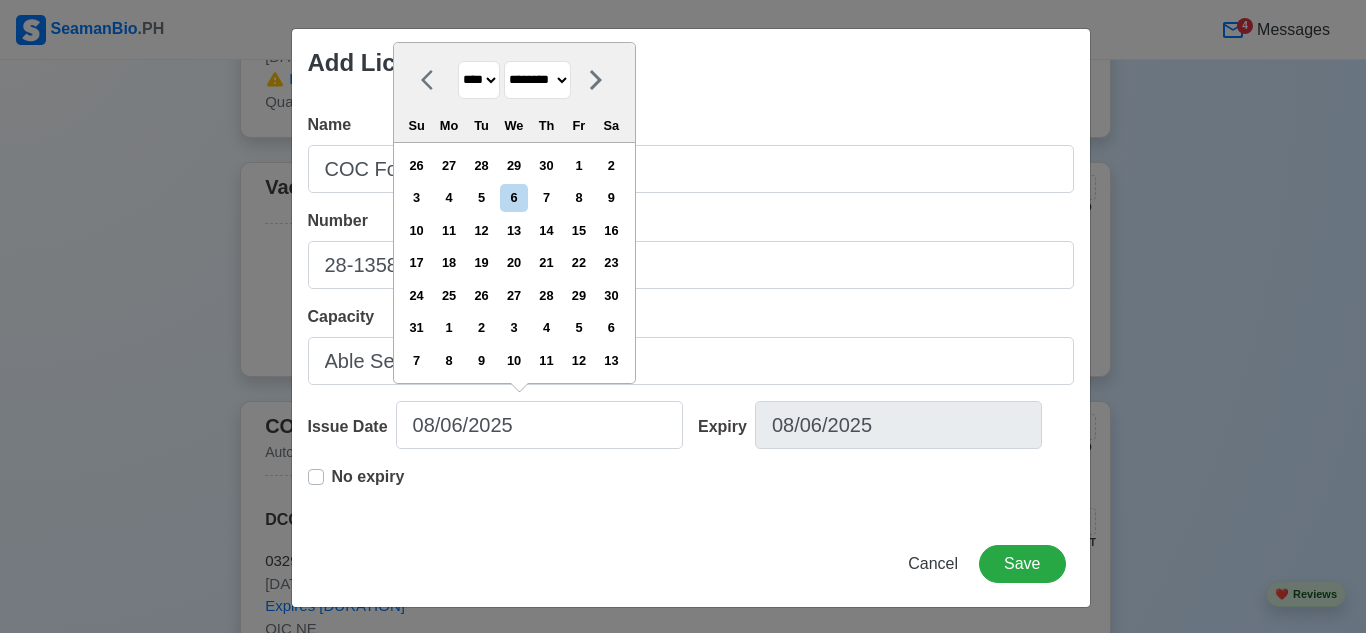 click on "6" at bounding box center (513, 197) 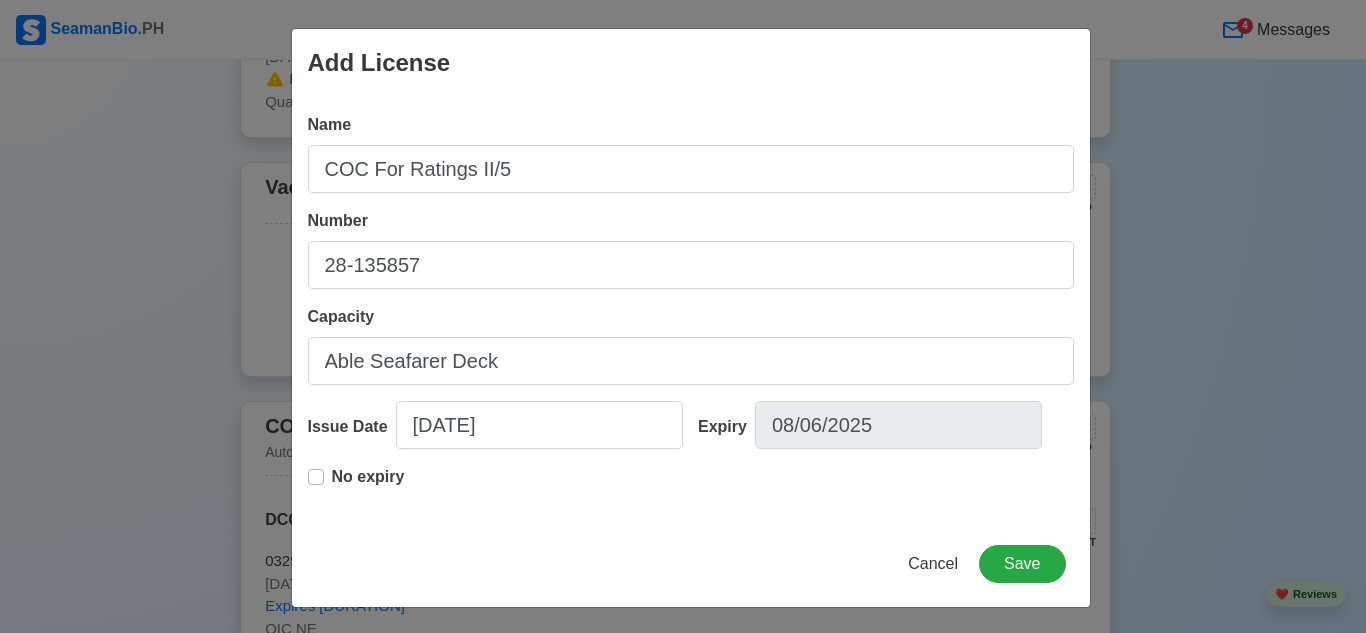 click on "No expiry" at bounding box center (691, 485) 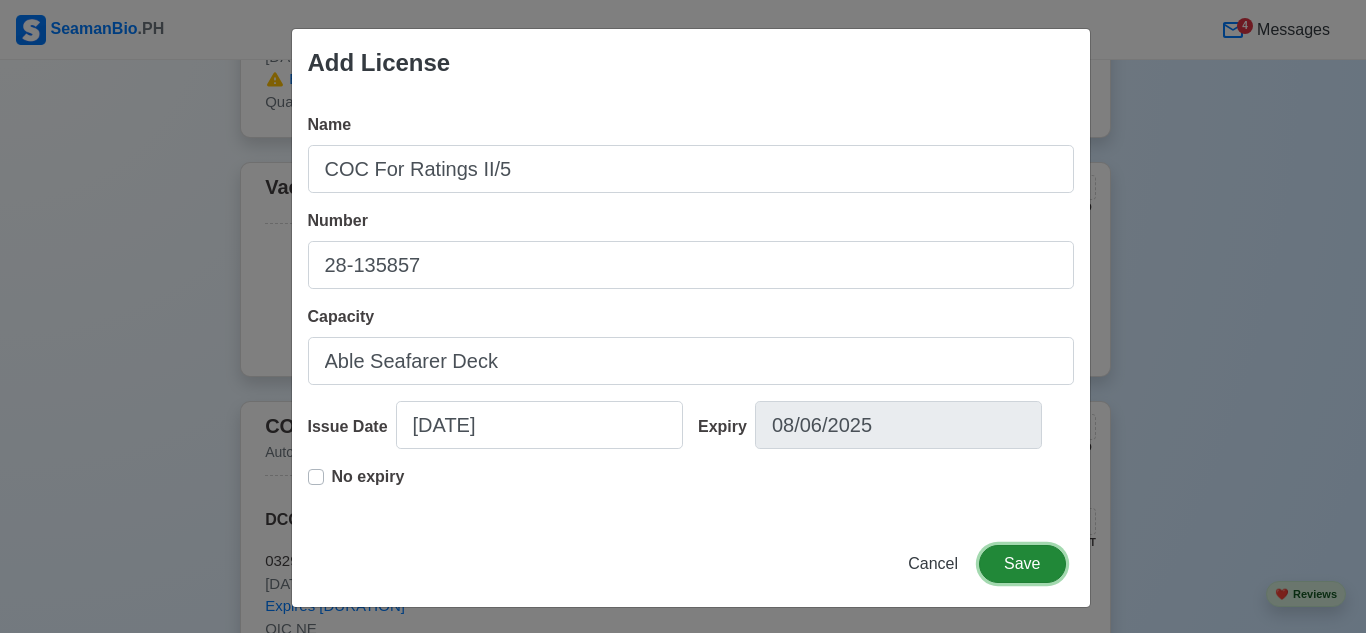 click on "Save" at bounding box center [1022, 564] 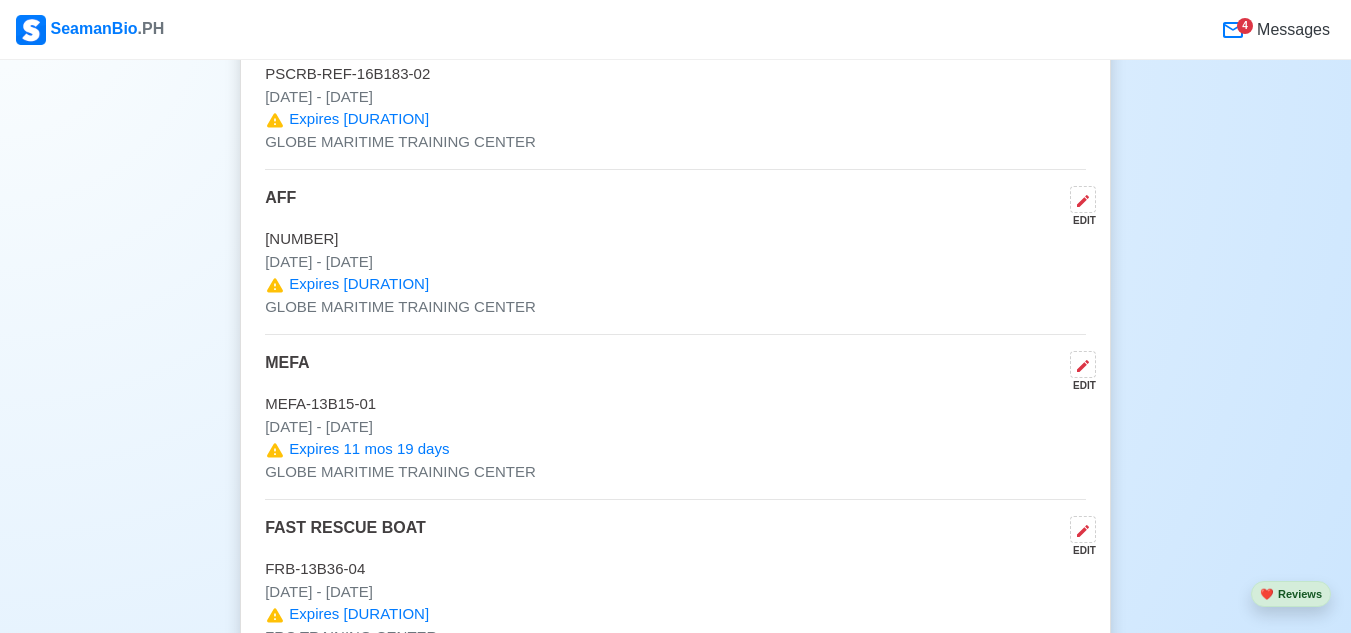 scroll, scrollTop: 3500, scrollLeft: 0, axis: vertical 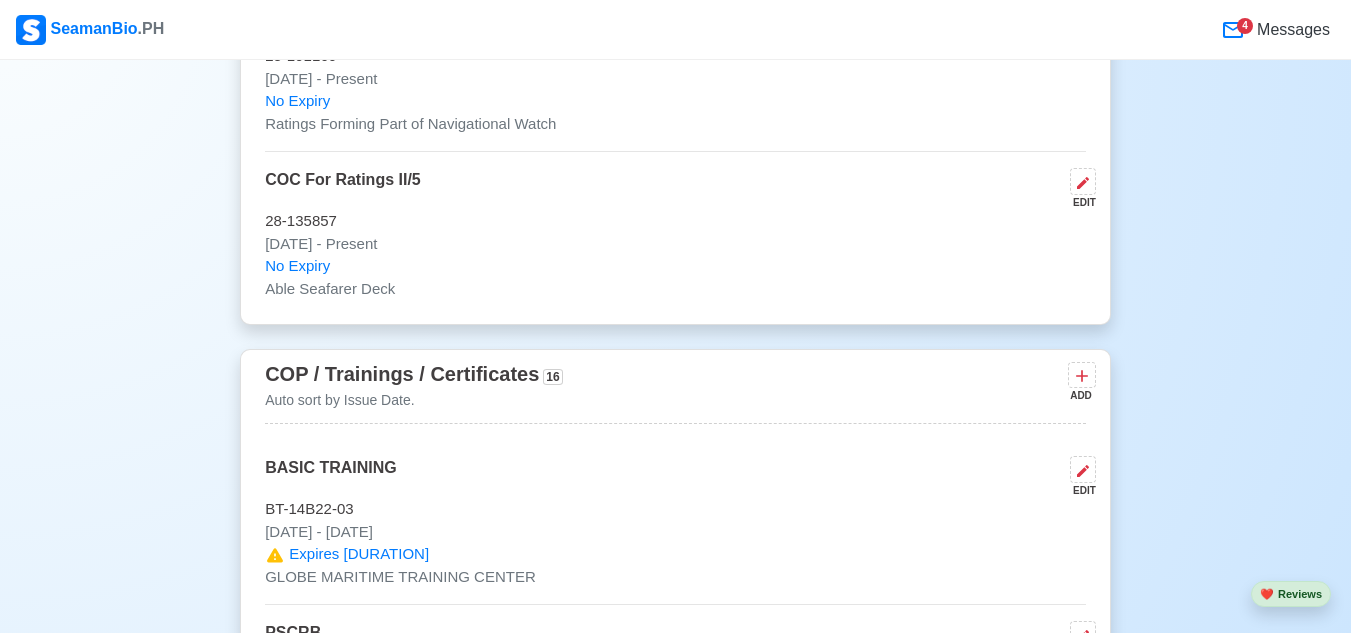 click 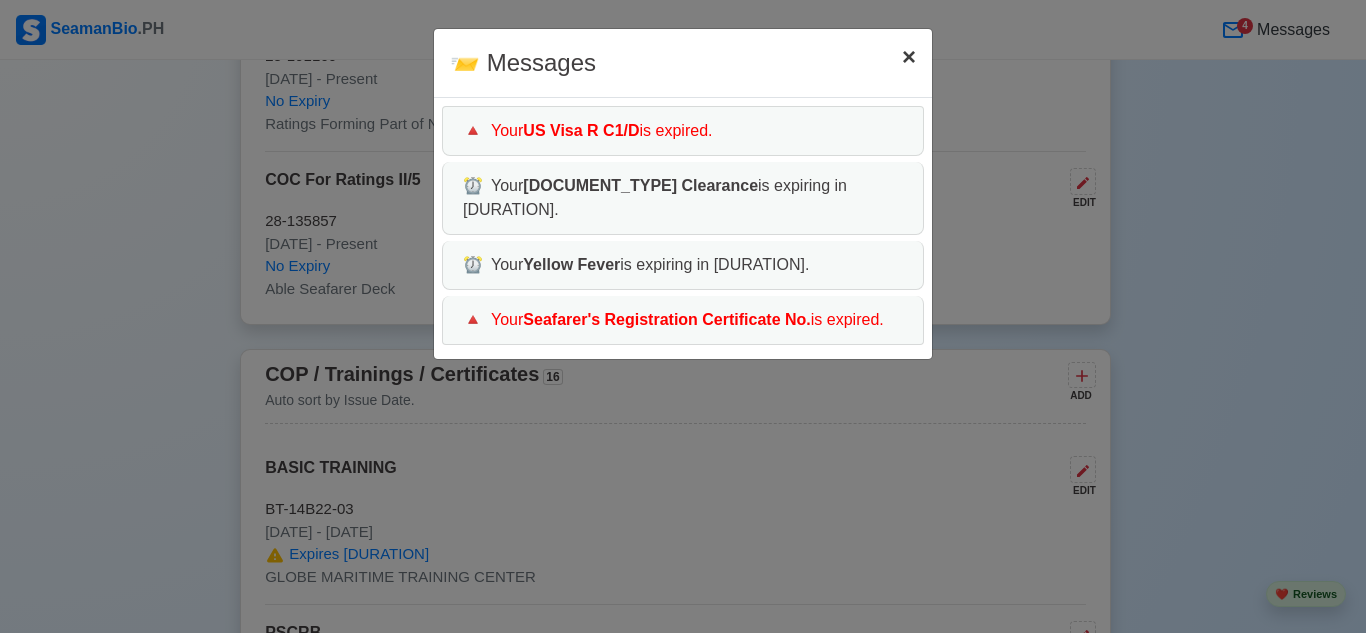 click on "×" at bounding box center (909, 56) 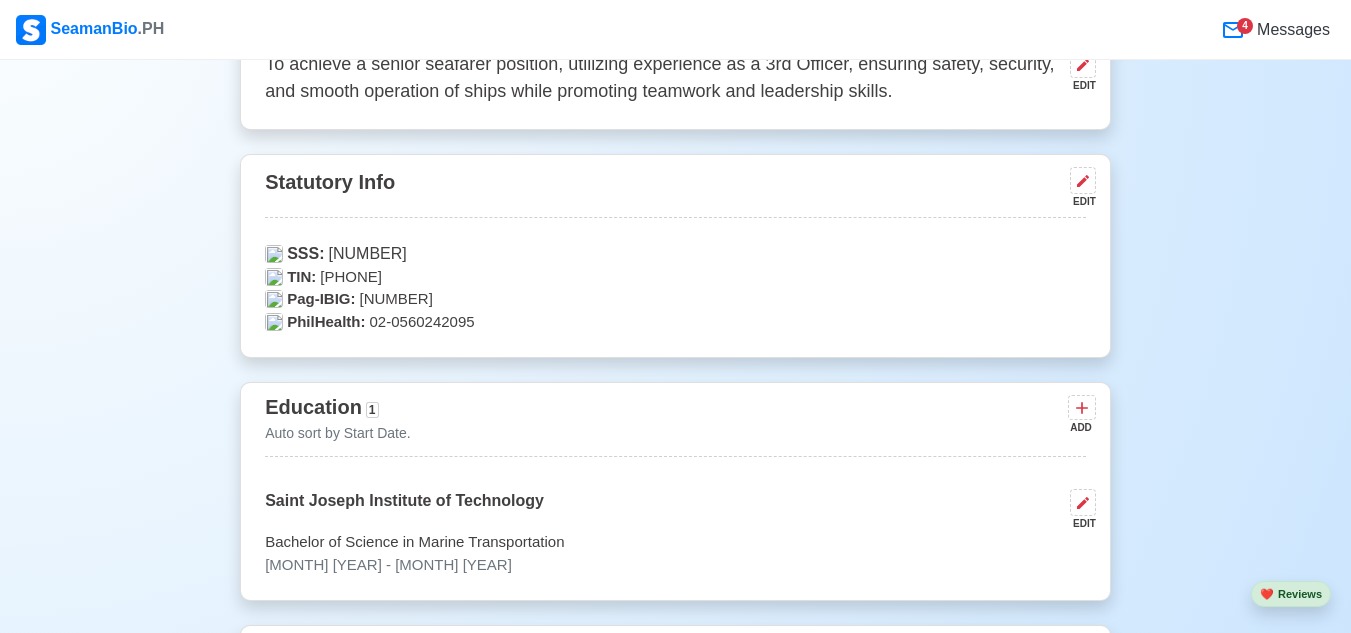 scroll, scrollTop: 600, scrollLeft: 0, axis: vertical 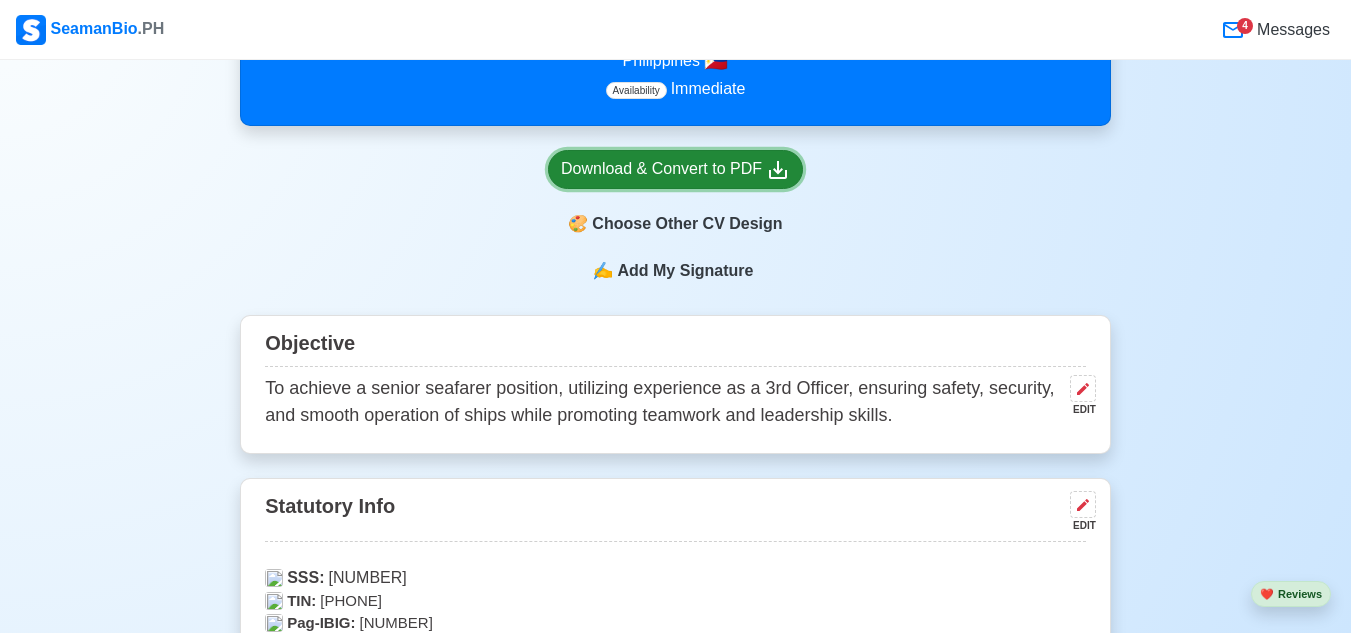 click on "Download & Convert to PDF" at bounding box center [675, 169] 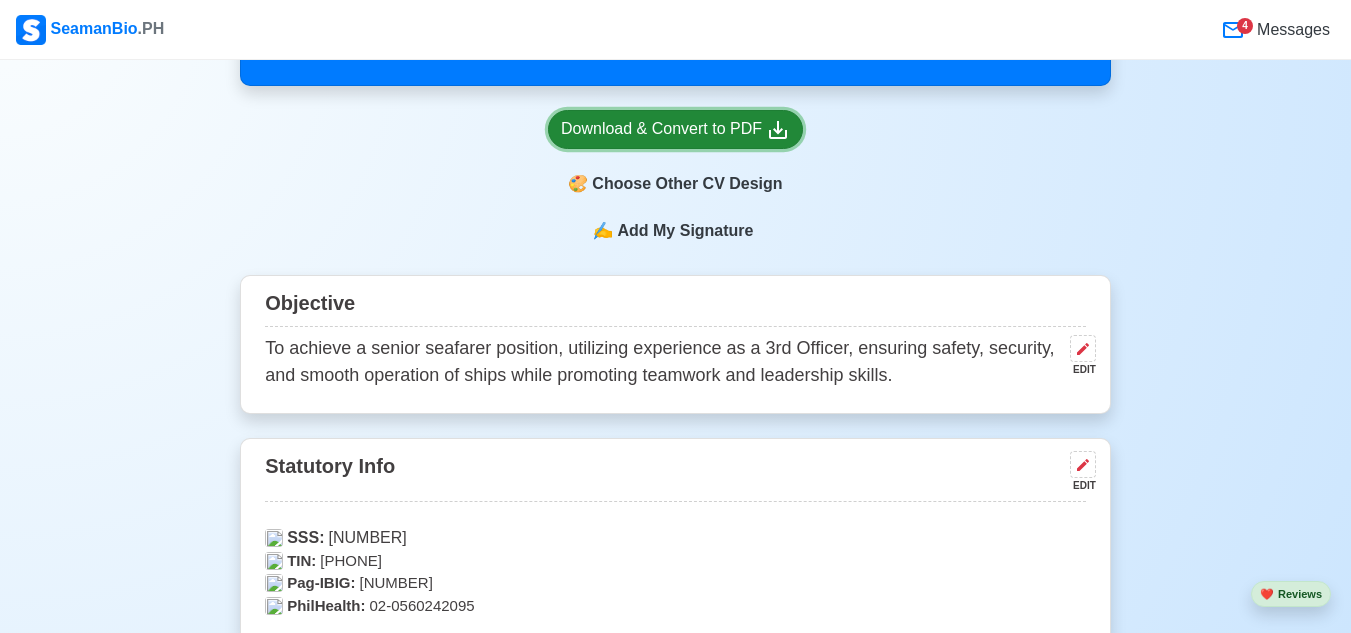 scroll, scrollTop: 700, scrollLeft: 0, axis: vertical 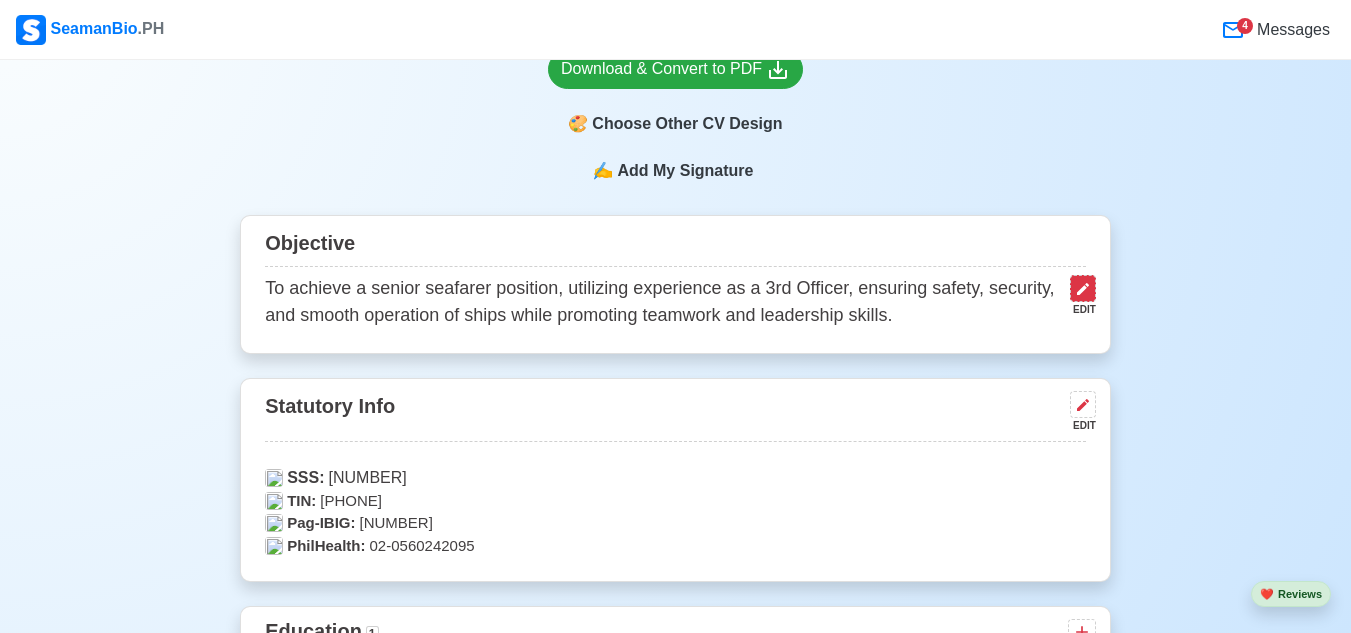click 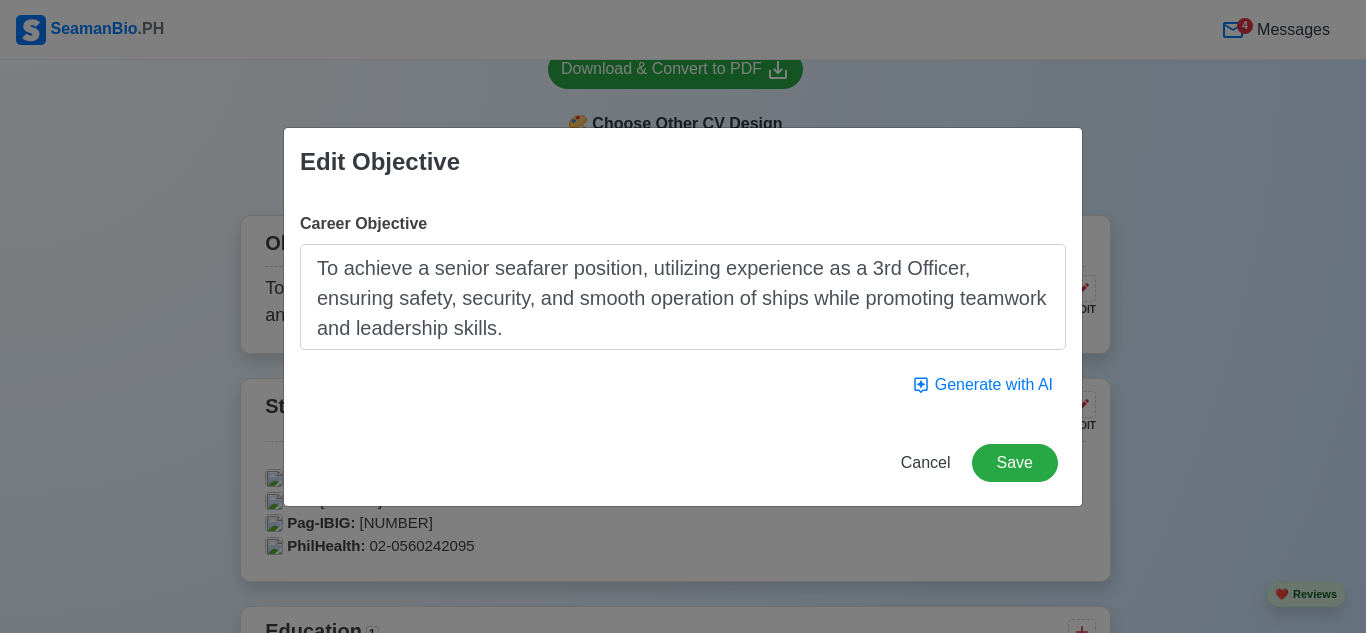 drag, startPoint x: 957, startPoint y: 271, endPoint x: 416, endPoint y: 280, distance: 541.0748 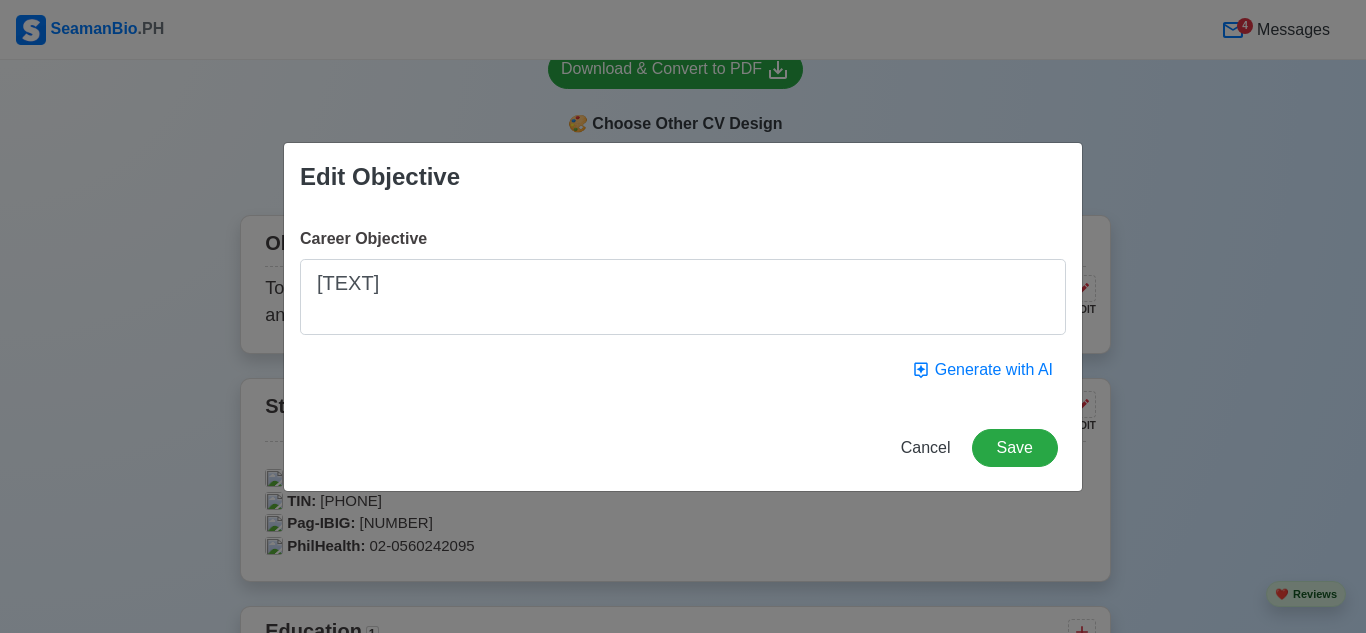 drag, startPoint x: 457, startPoint y: 289, endPoint x: 387, endPoint y: 435, distance: 161.91356 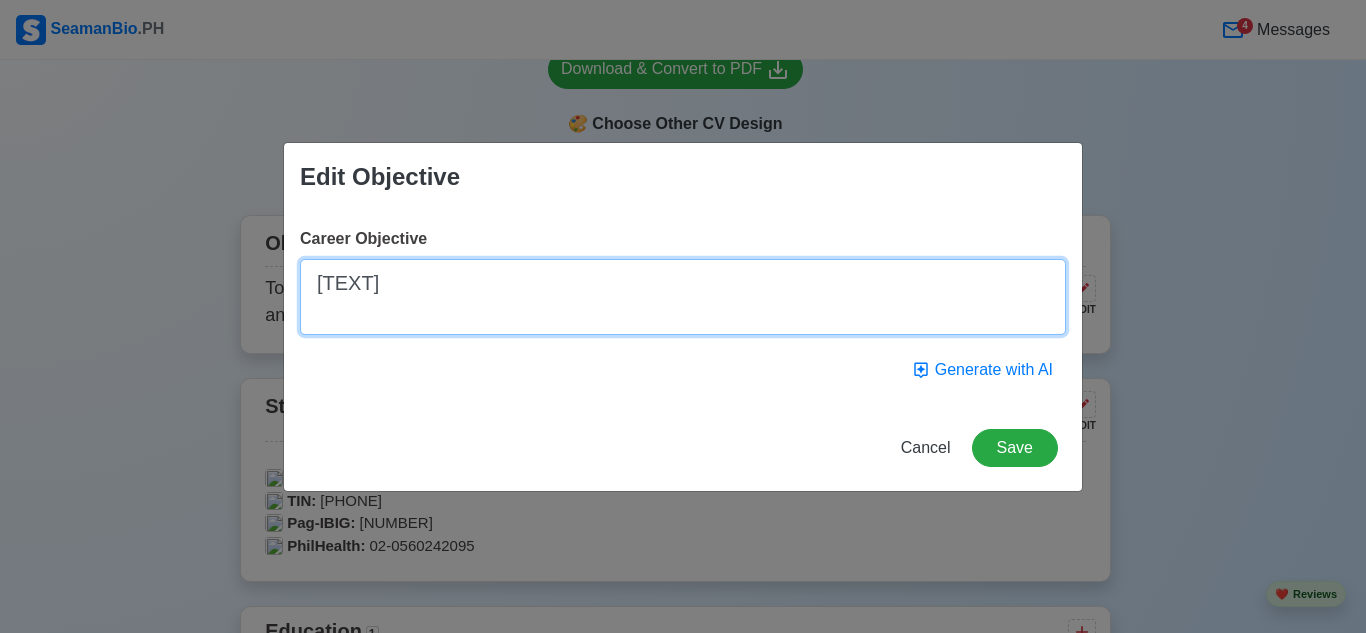 click on "[TEXT]" at bounding box center (683, 297) 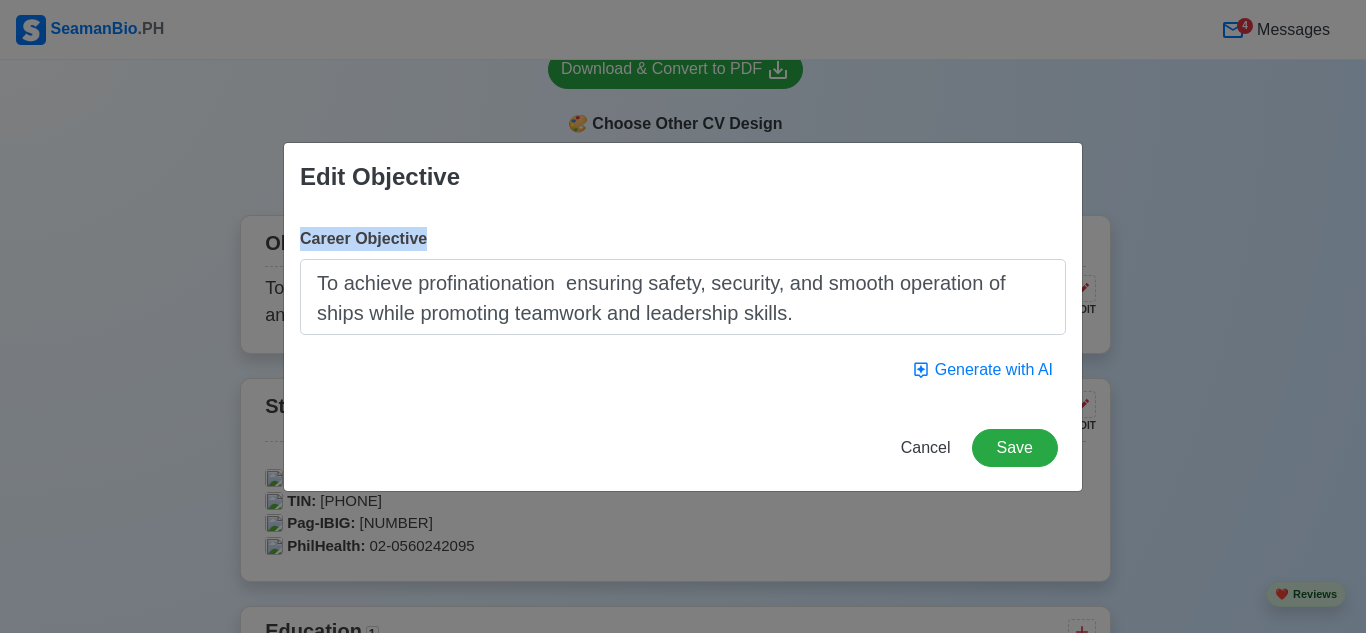 drag, startPoint x: 424, startPoint y: 240, endPoint x: 299, endPoint y: 236, distance: 125.06398 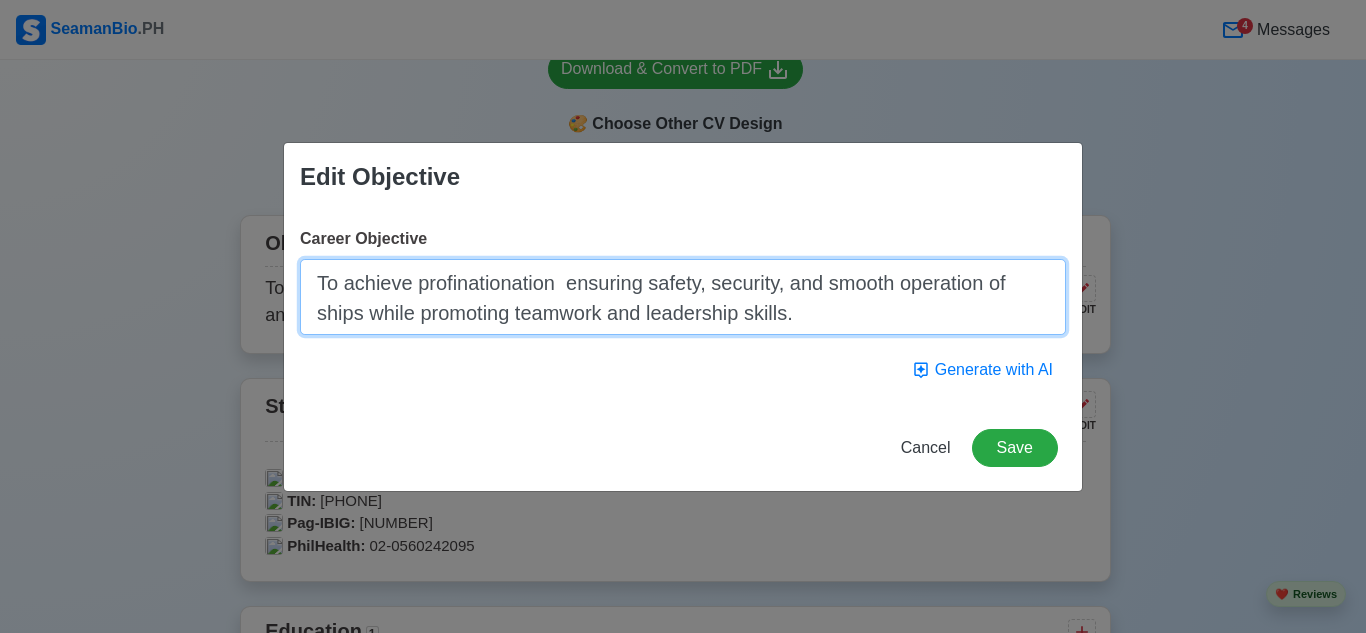 drag, startPoint x: 314, startPoint y: 280, endPoint x: 883, endPoint y: 370, distance: 576.0738 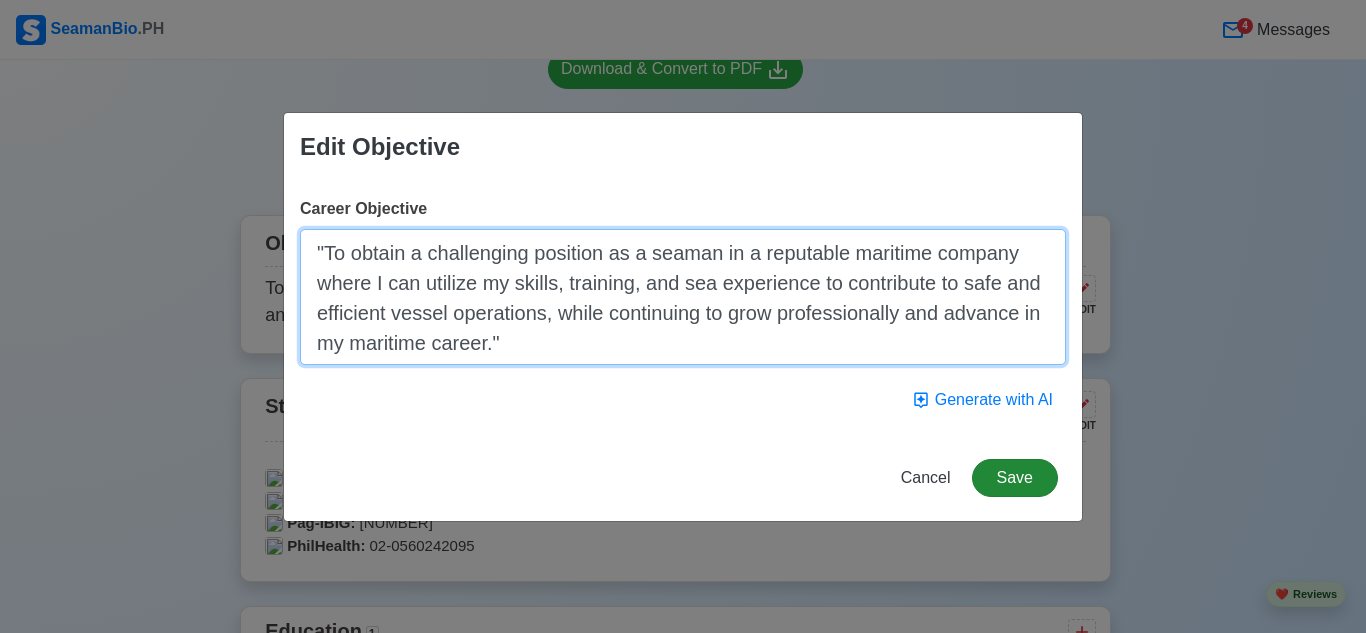 type on ""To obtain a challenging position as a seaman in a reputable maritime company where I can utilize my skills, training, and sea experience to contribute to safe and efficient vessel operations, while continuing to grow professionally and advance in my maritime career."" 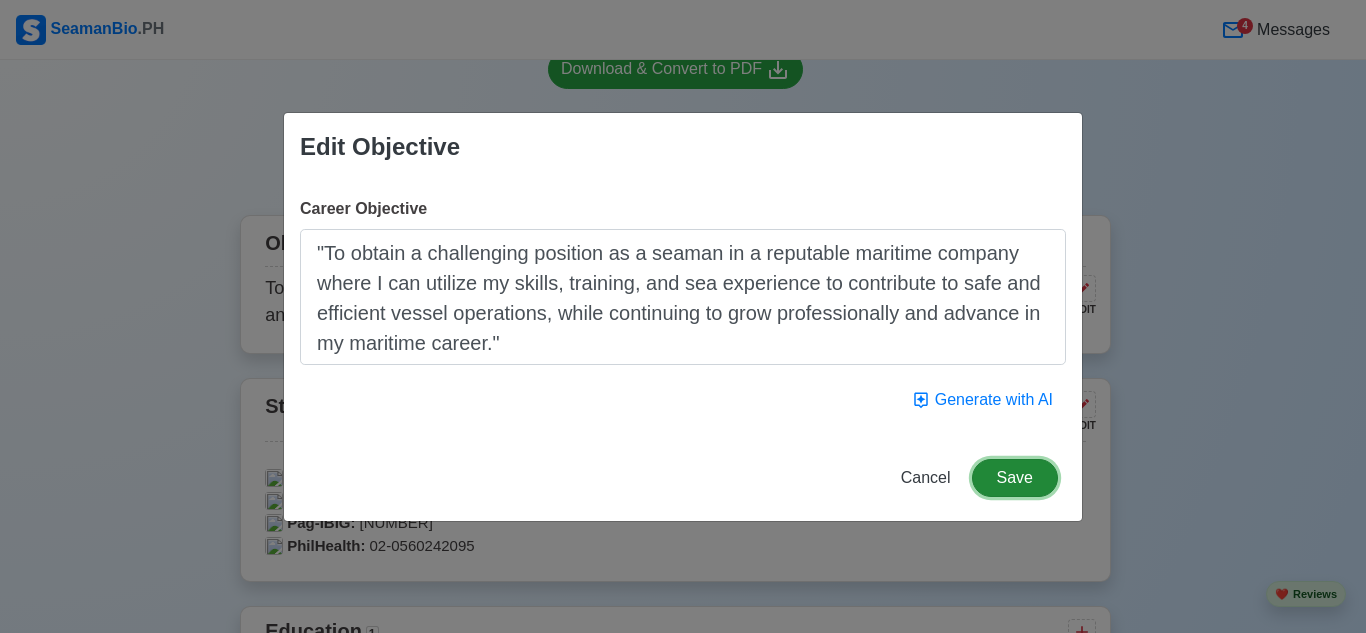 click on "Save" at bounding box center [1015, 478] 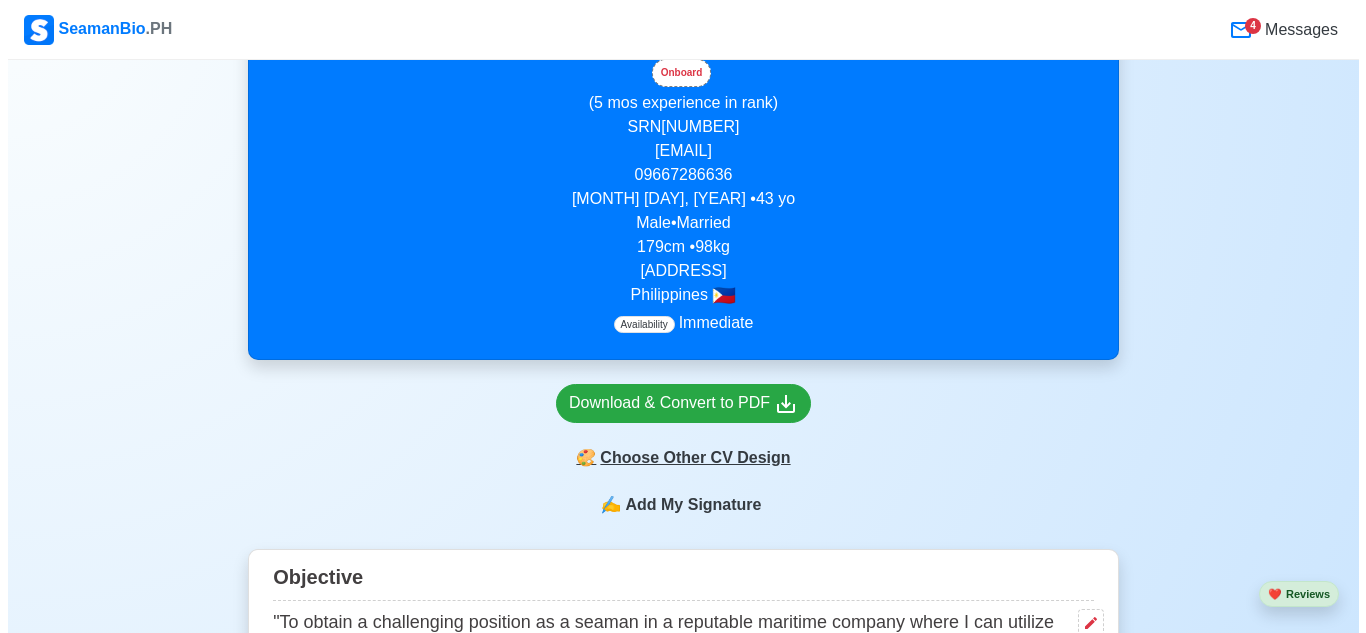 scroll, scrollTop: 400, scrollLeft: 0, axis: vertical 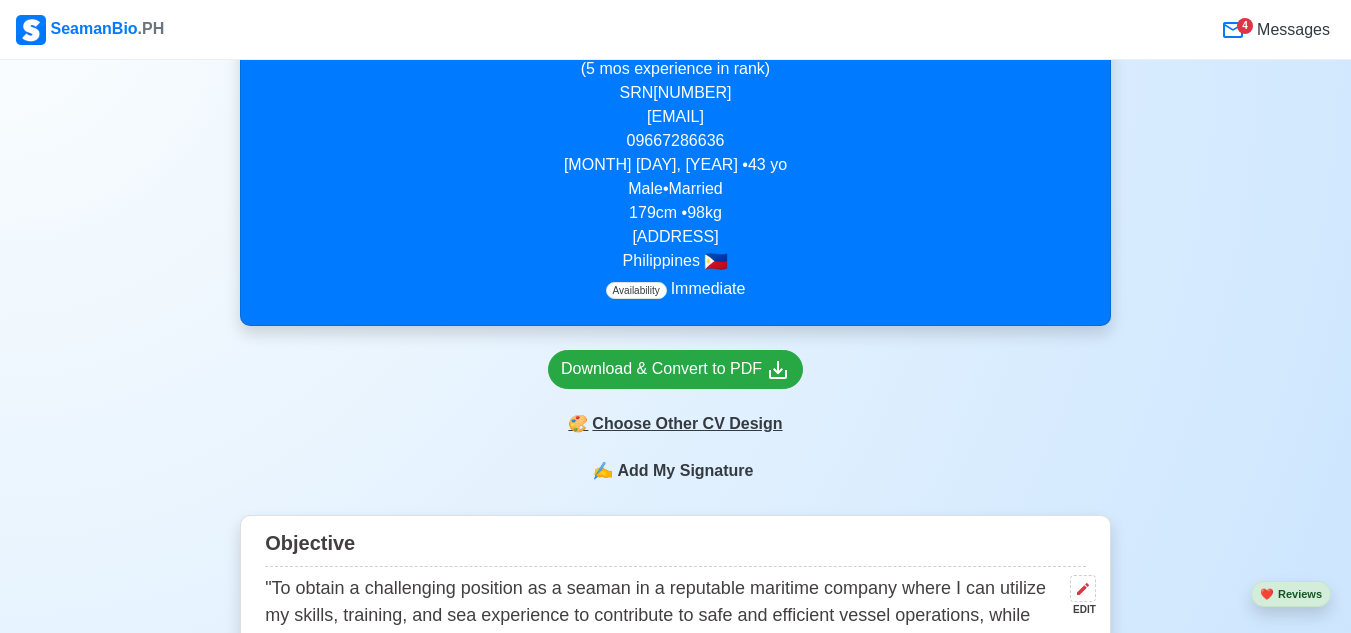 click on "🎨 Choose Other CV Design" at bounding box center [675, 424] 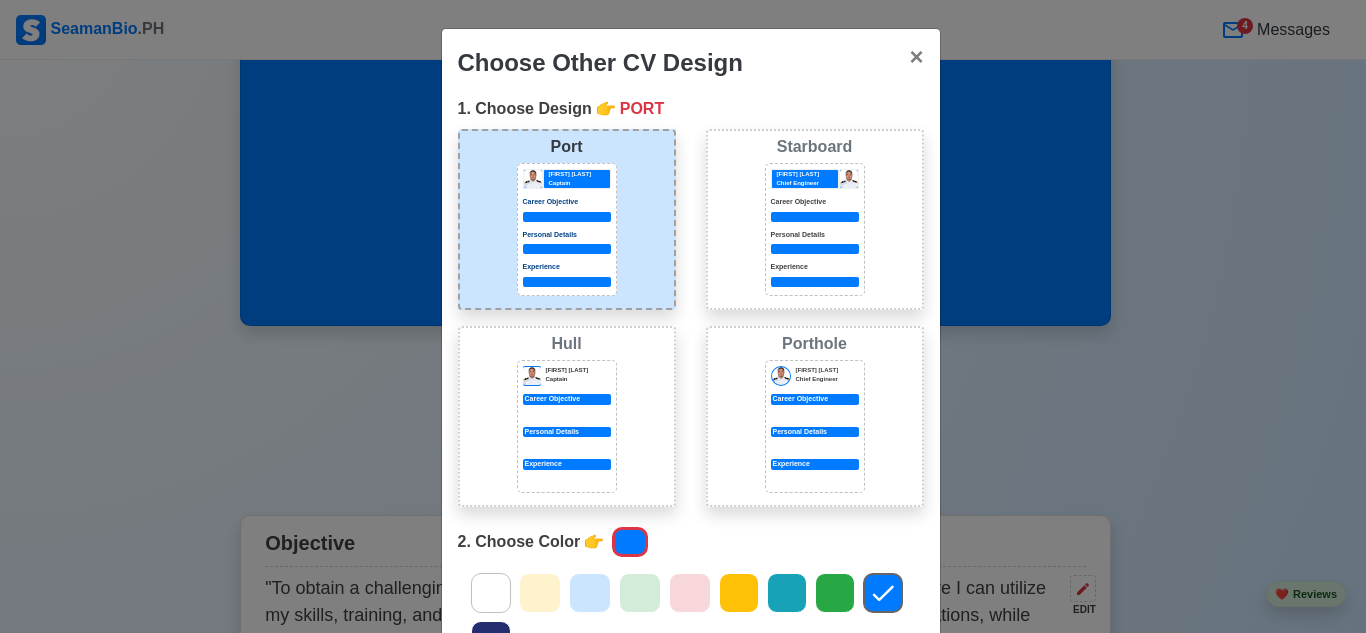 click on "Career Objective" at bounding box center (815, 202) 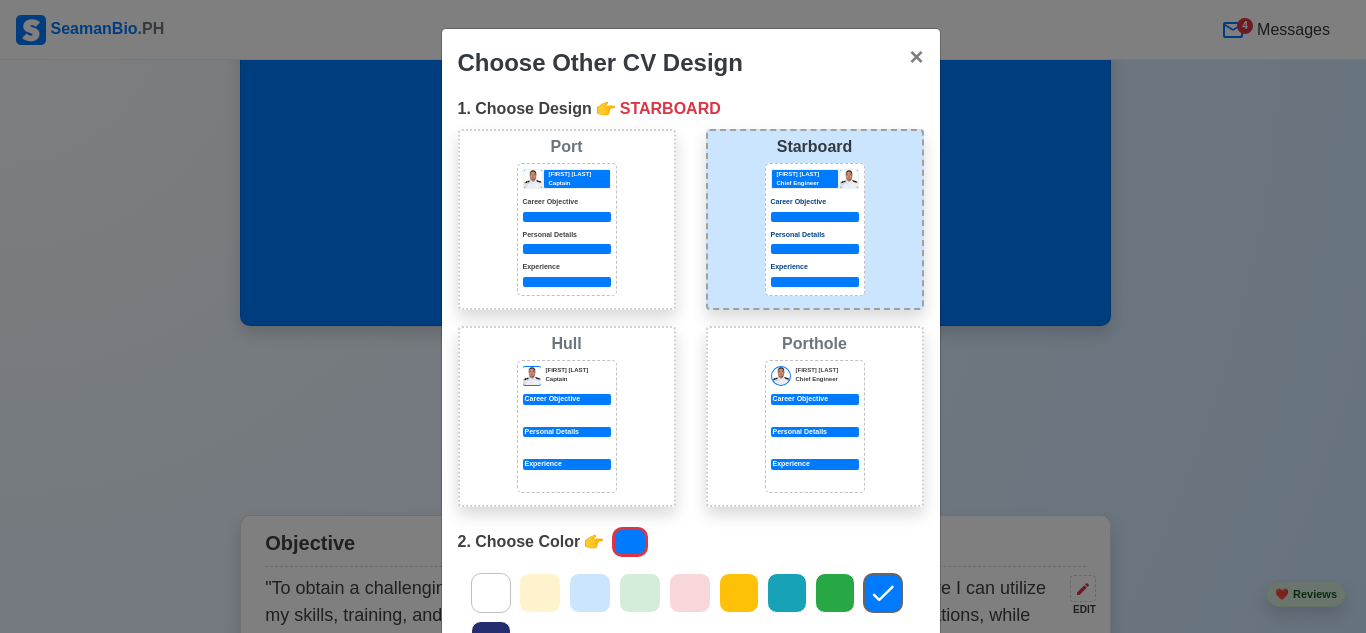 scroll, scrollTop: 200, scrollLeft: 0, axis: vertical 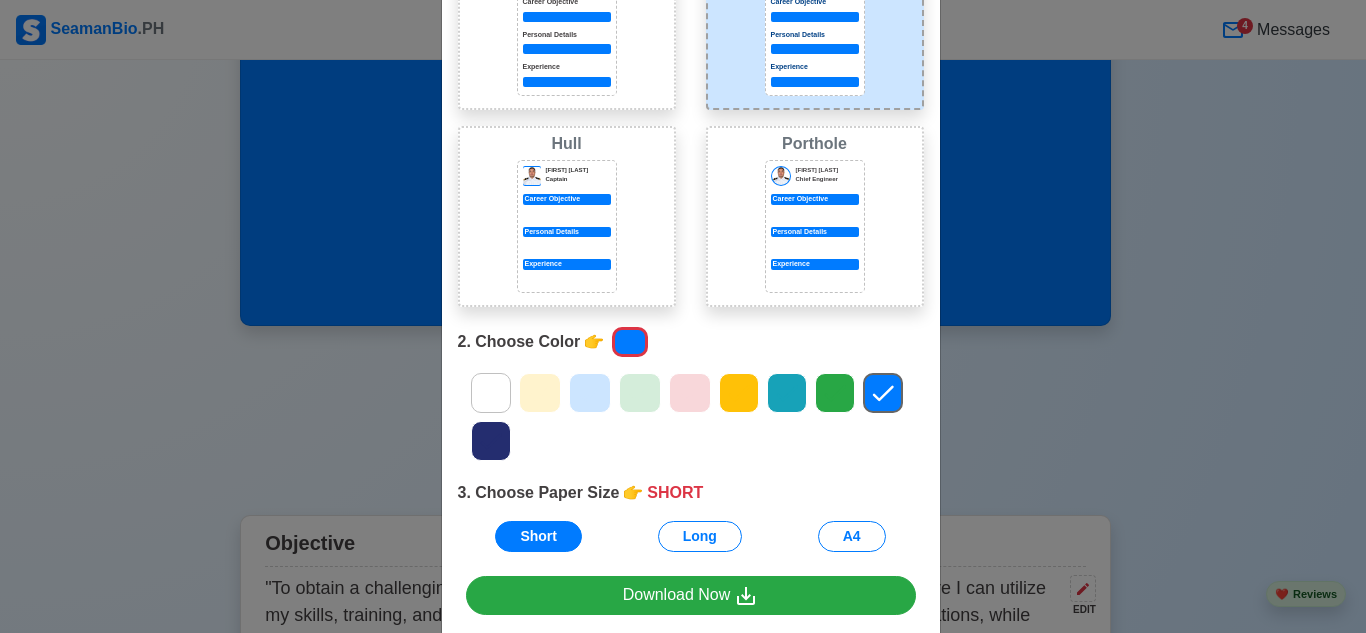 click 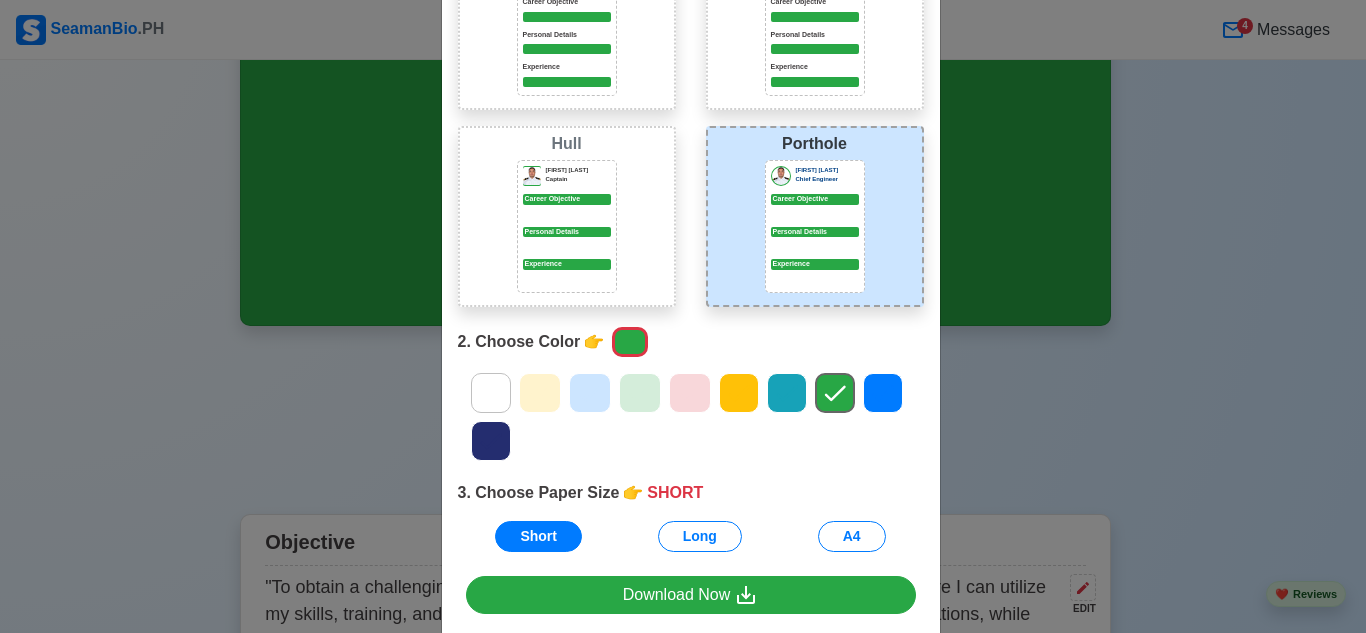click 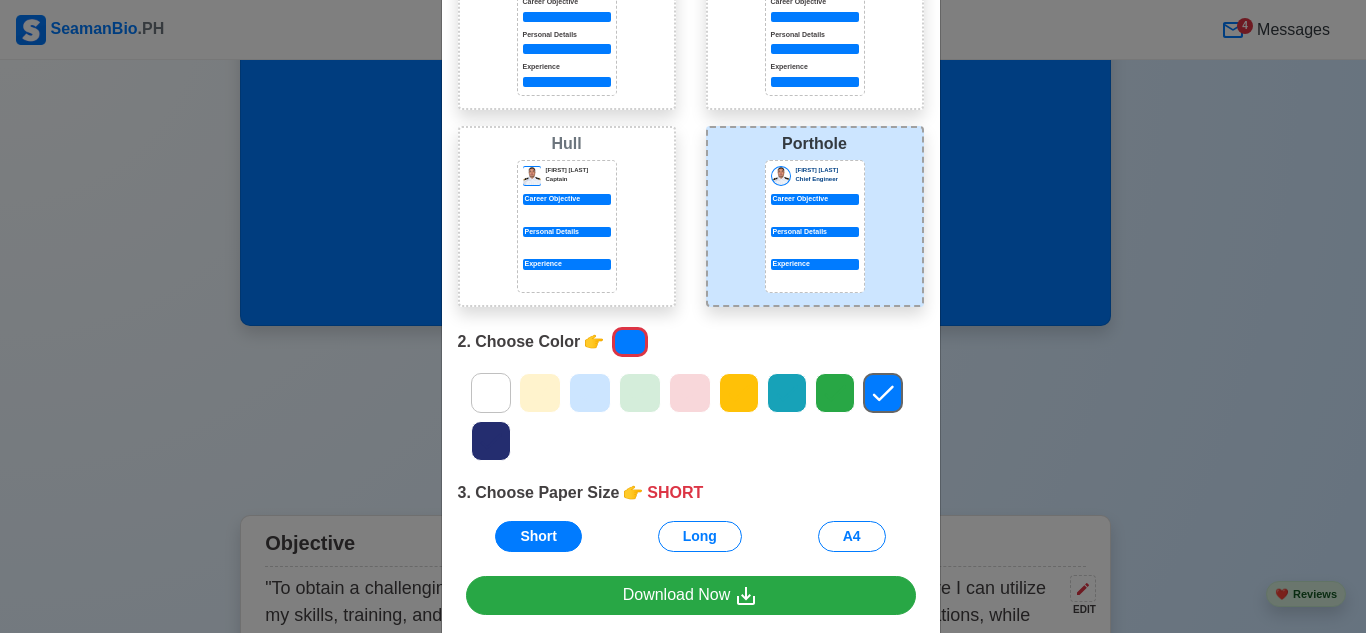 scroll, scrollTop: 100, scrollLeft: 0, axis: vertical 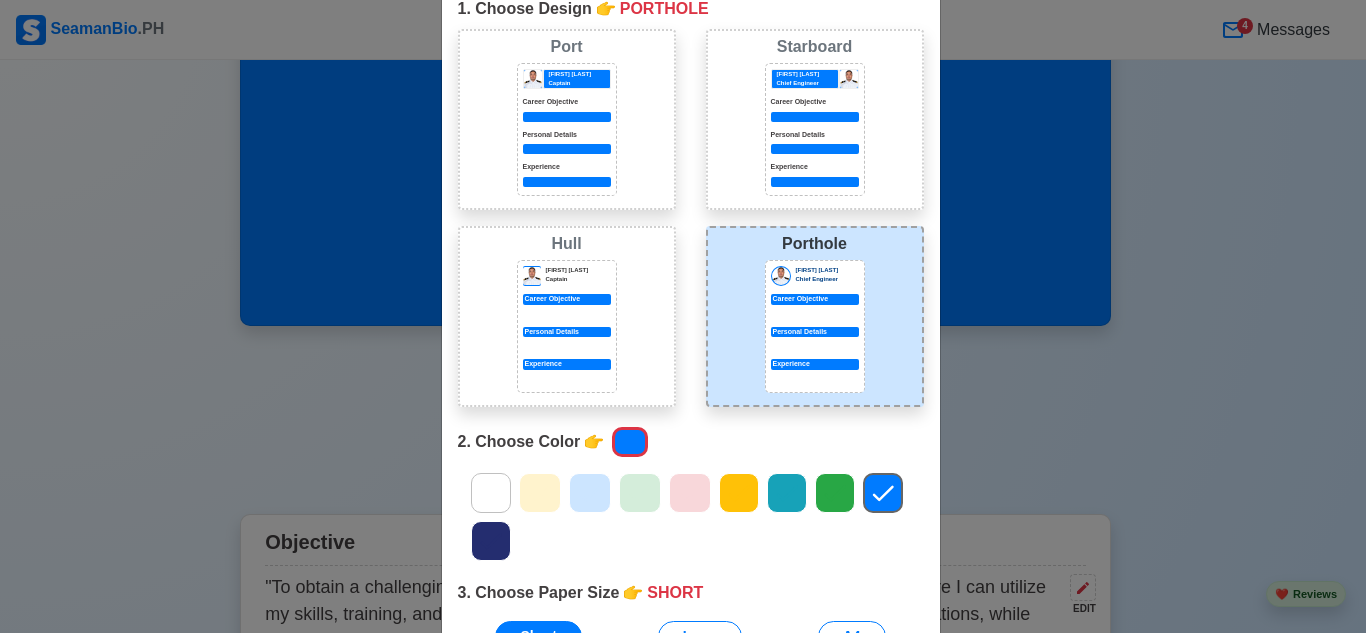 click 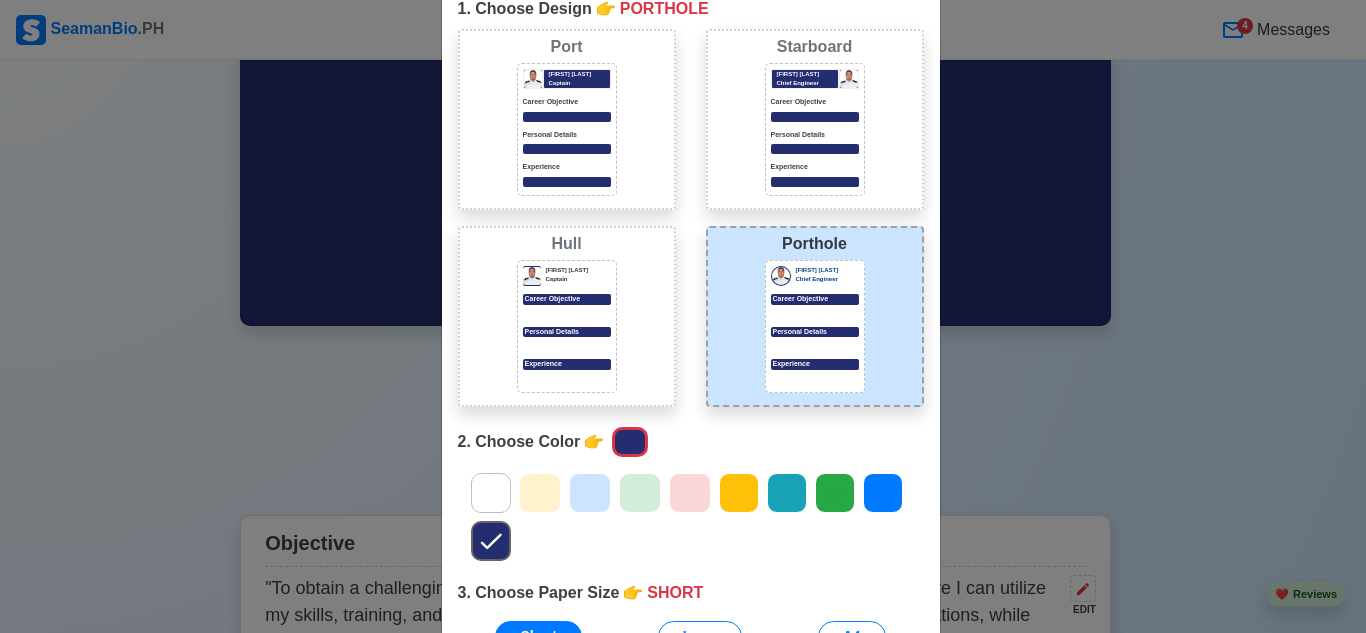 scroll, scrollTop: 290, scrollLeft: 0, axis: vertical 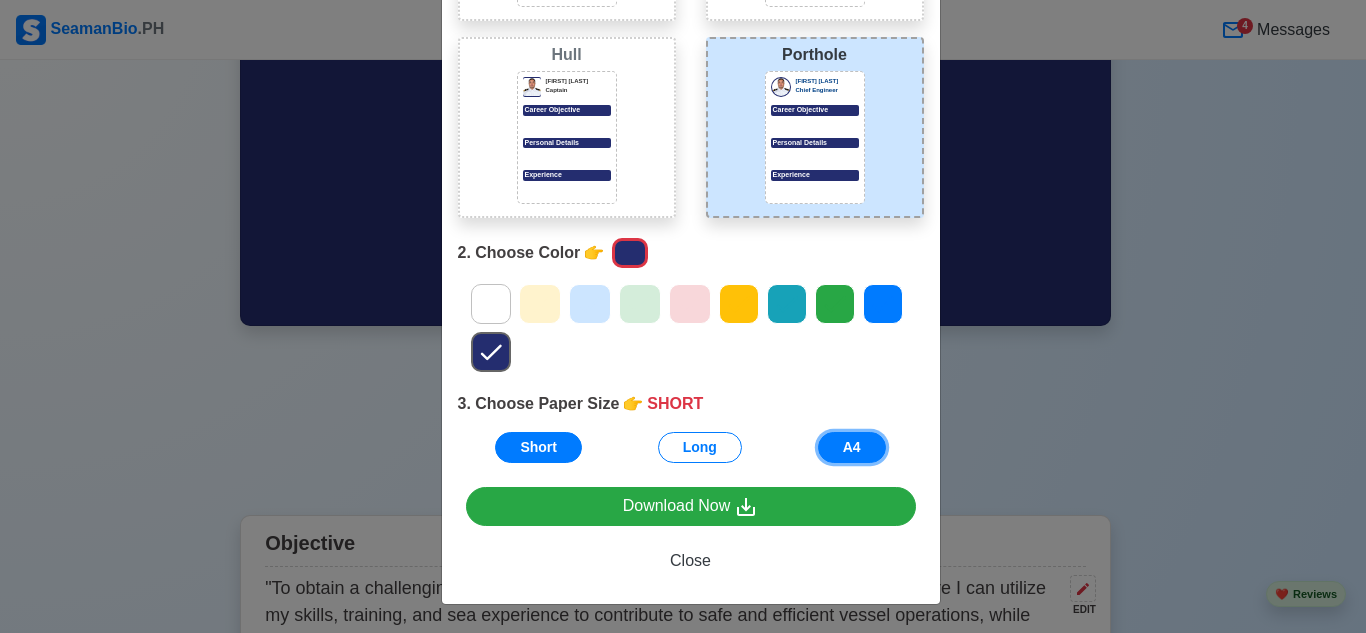 drag, startPoint x: 833, startPoint y: 450, endPoint x: 706, endPoint y: 504, distance: 138.00362 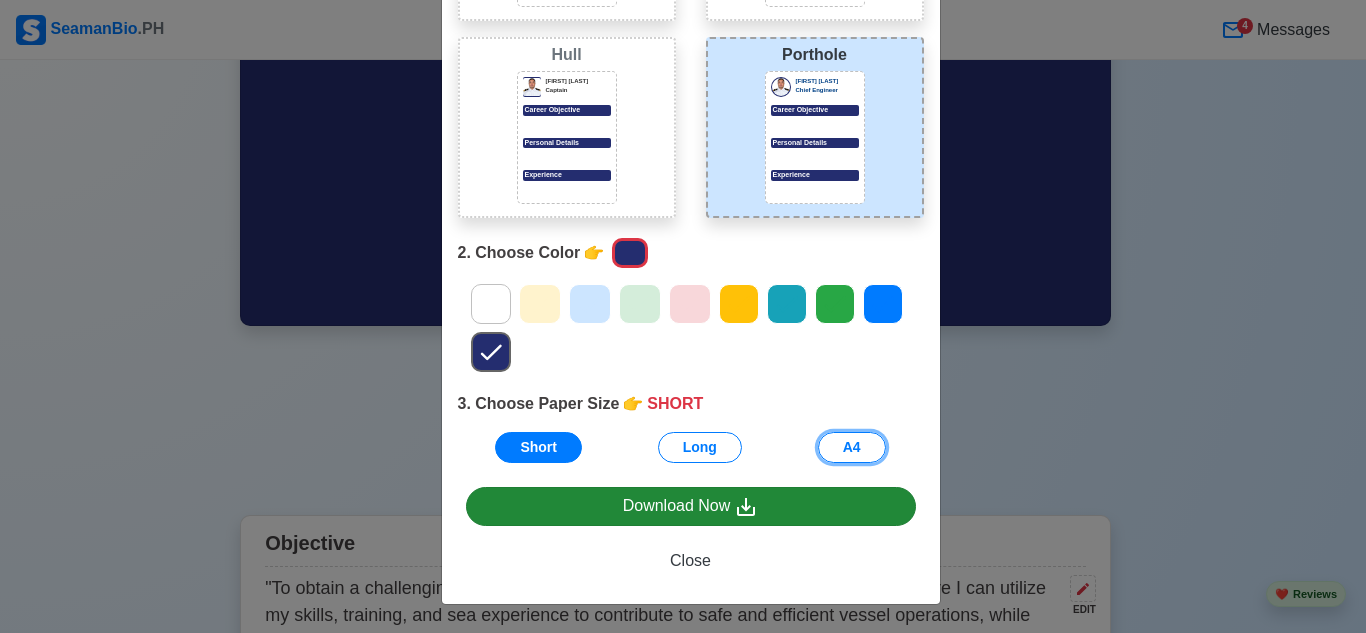 click on "A4" at bounding box center (852, 447) 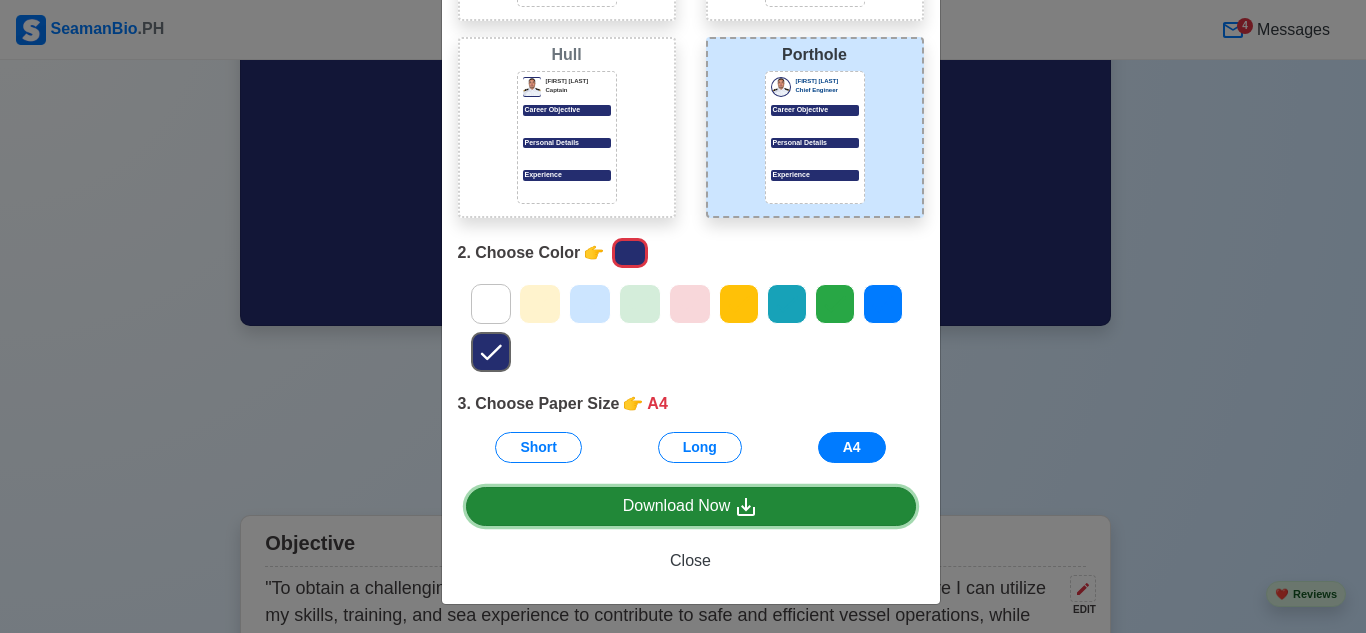 scroll, scrollTop: 290, scrollLeft: 0, axis: vertical 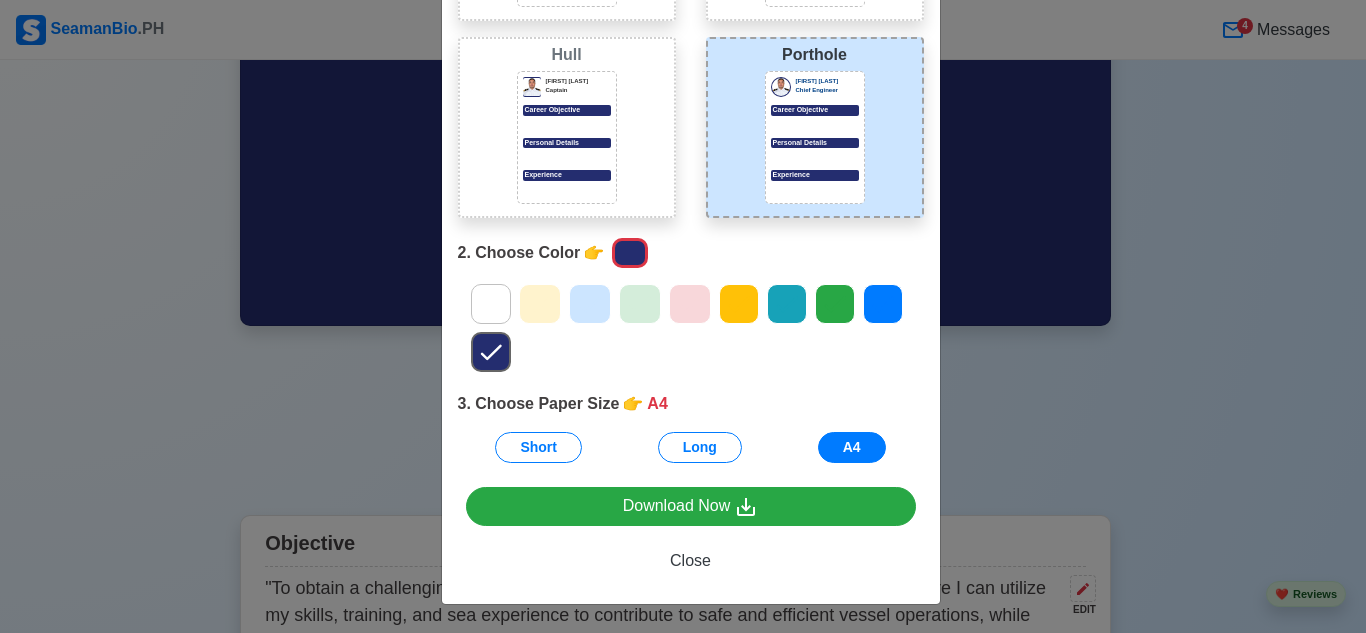 click on "Choose Other CV Design × Close 1. Choose Design 👉 PORTHOLE Port Donald Cris Captain Career Objective Personal Details Experience Starboard Jeffrey Gil Chief Engineer Career Objective Personal Details Experience Hull Donald Cris Captain Career Objective Personal Details Experience Porthole Jeffrey Gil Chief Engineer Career Objective Personal Details Experience 2. Choose Color 👉 3. Choose Paper Size 👉 A4 Short Long A4 Download Now Close" at bounding box center [683, 316] 